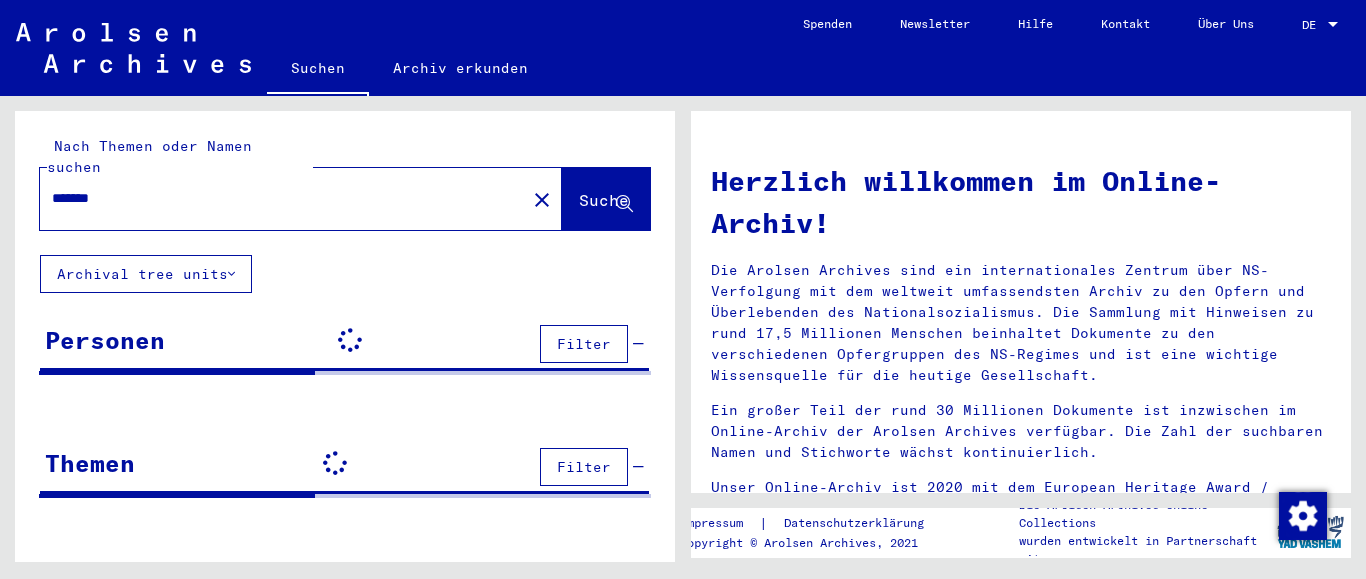 scroll, scrollTop: 0, scrollLeft: 0, axis: both 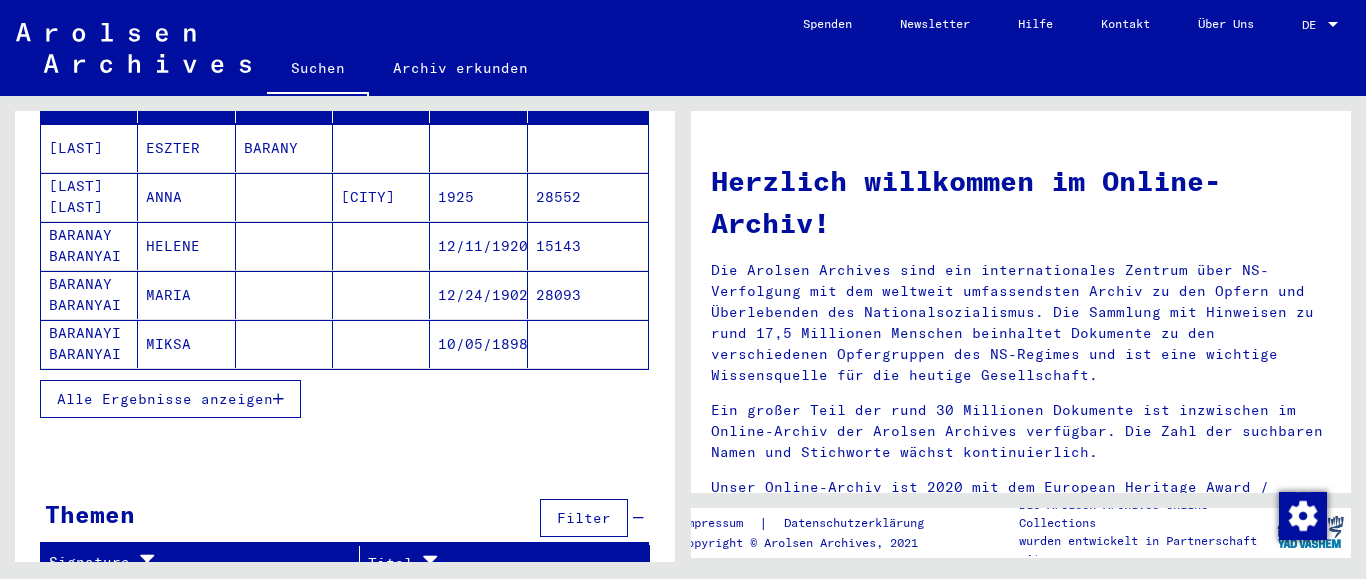 click at bounding box center [278, 399] 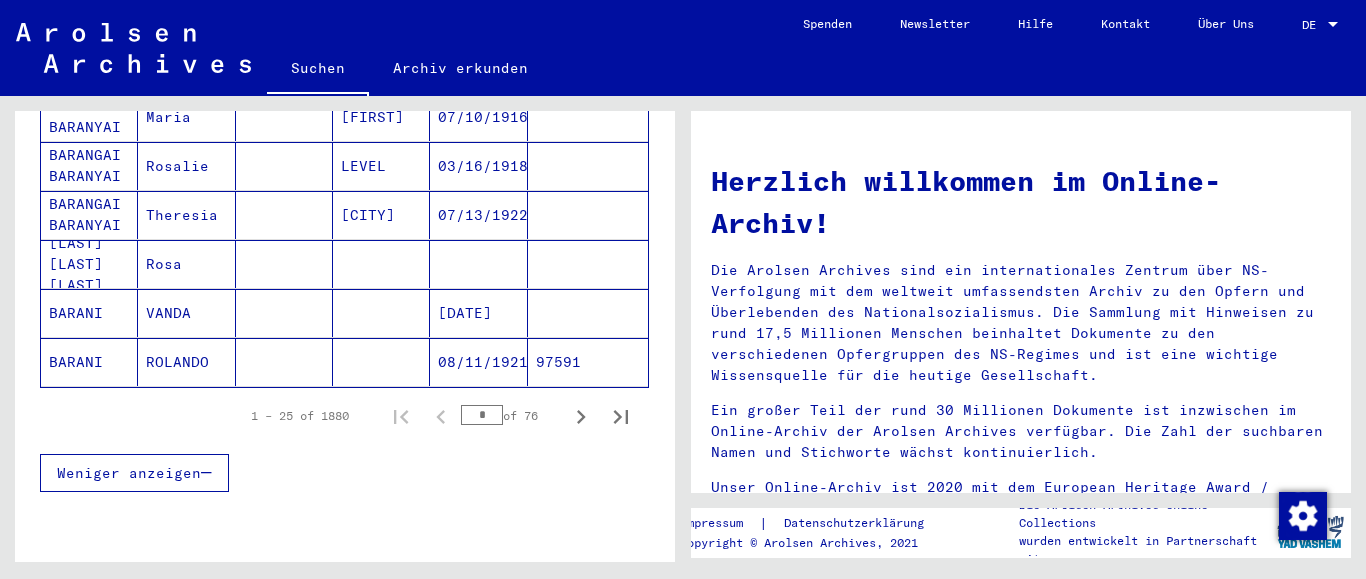 scroll, scrollTop: 1322, scrollLeft: 0, axis: vertical 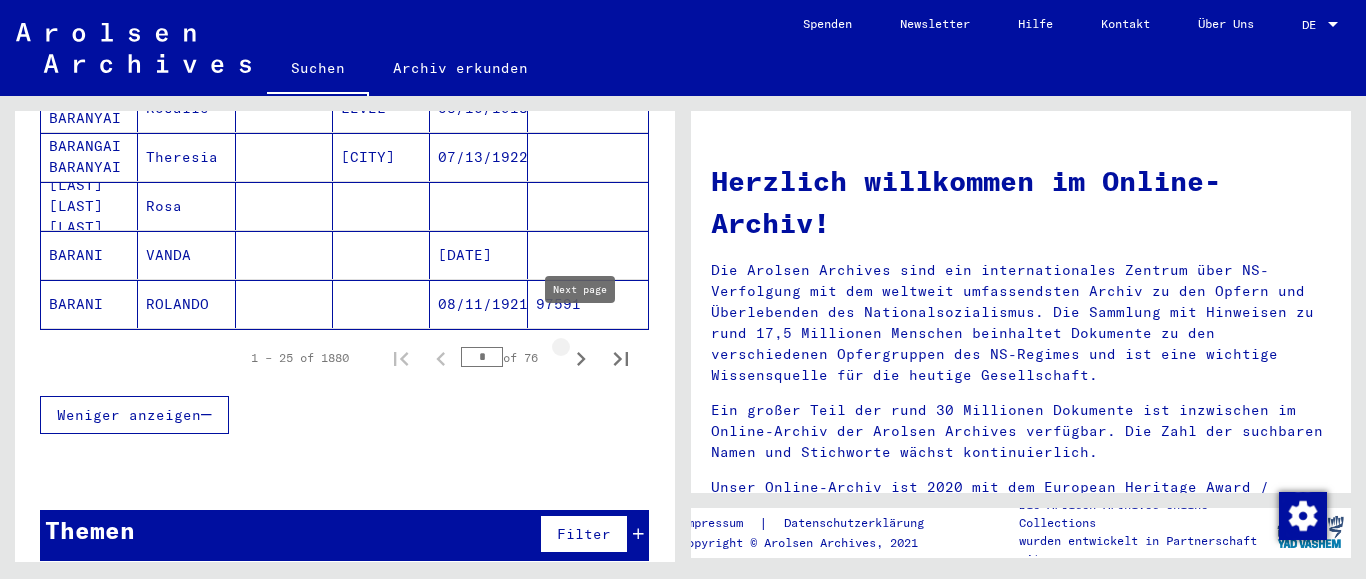 click 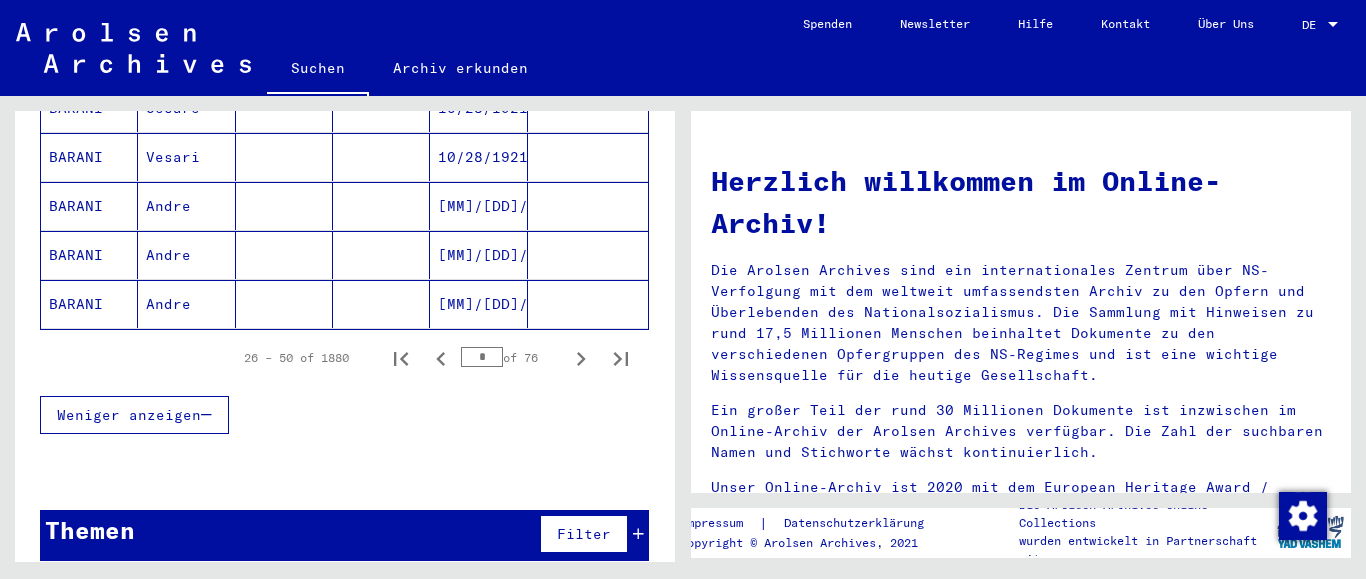 click 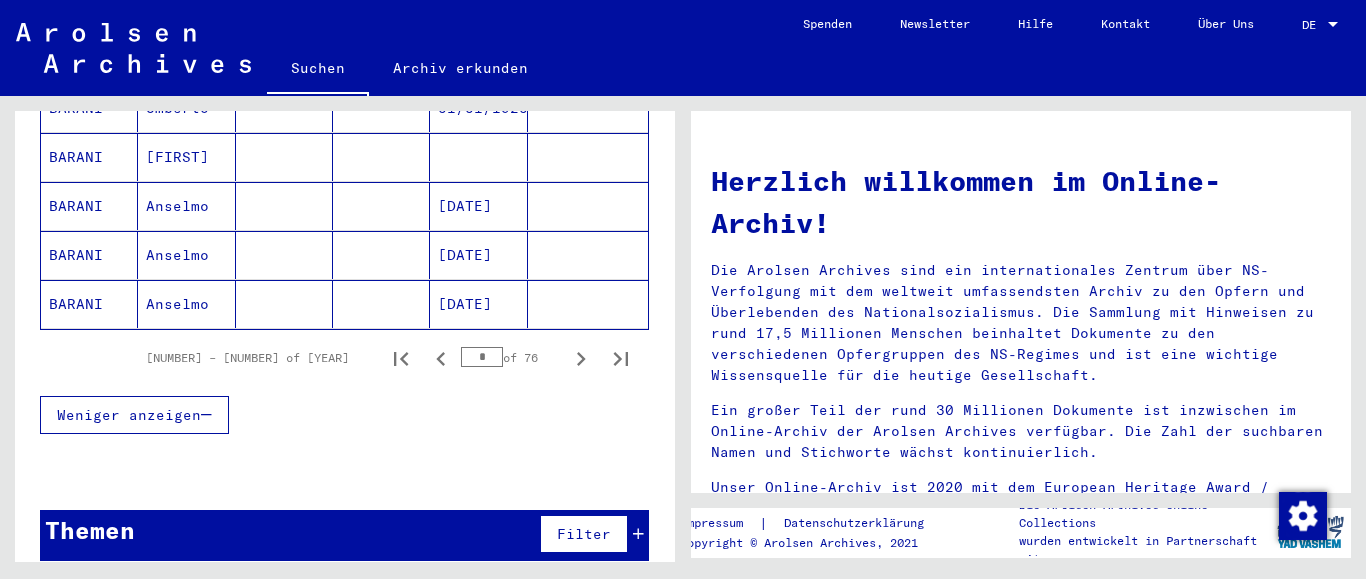 click 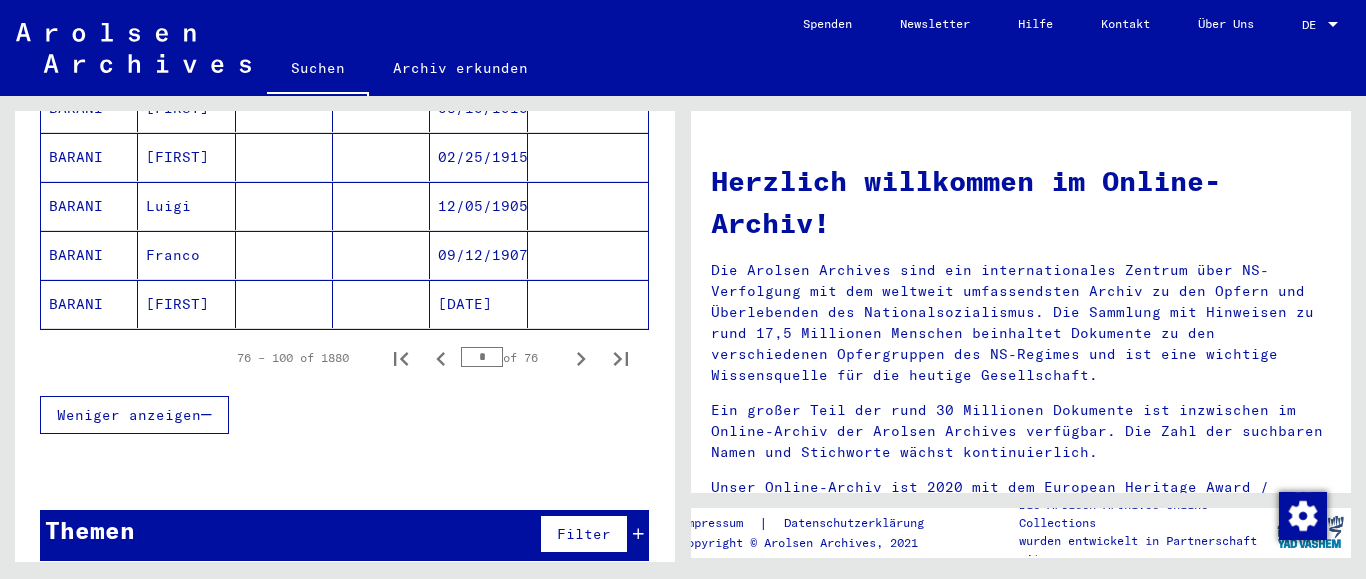 click 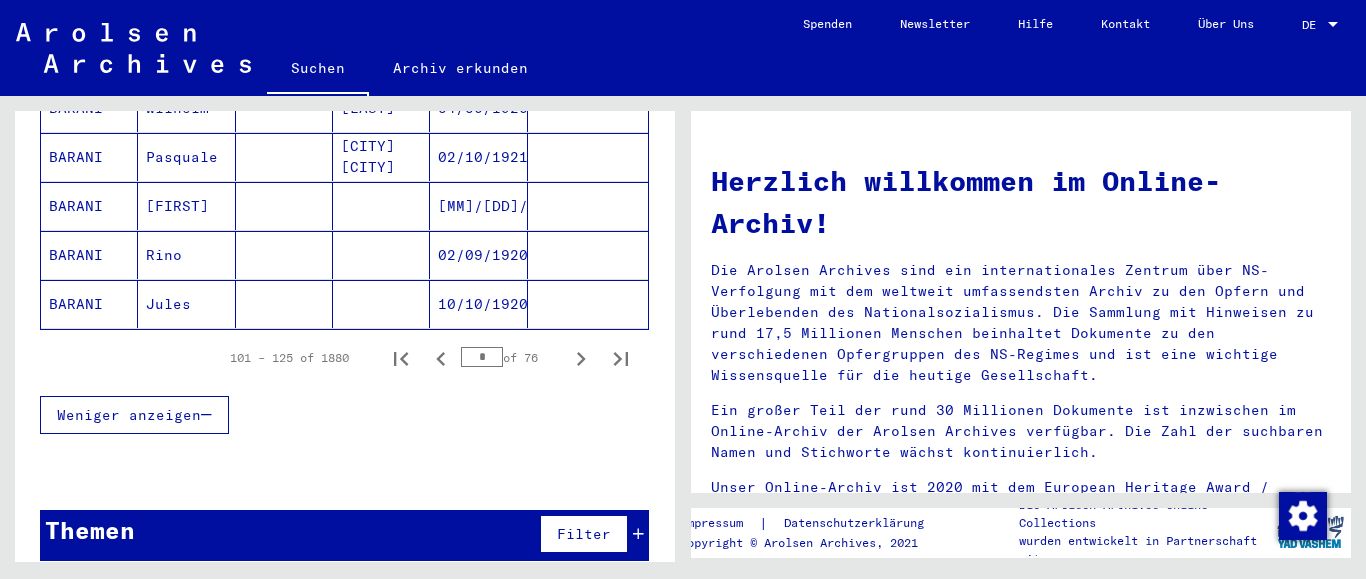 click 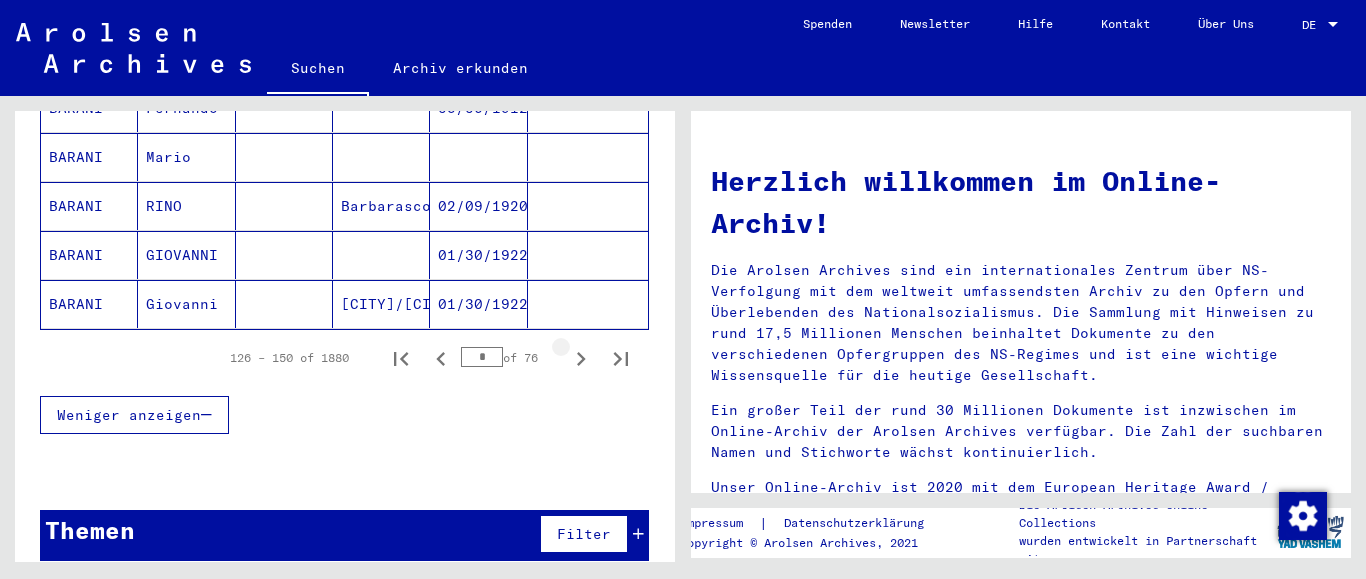click 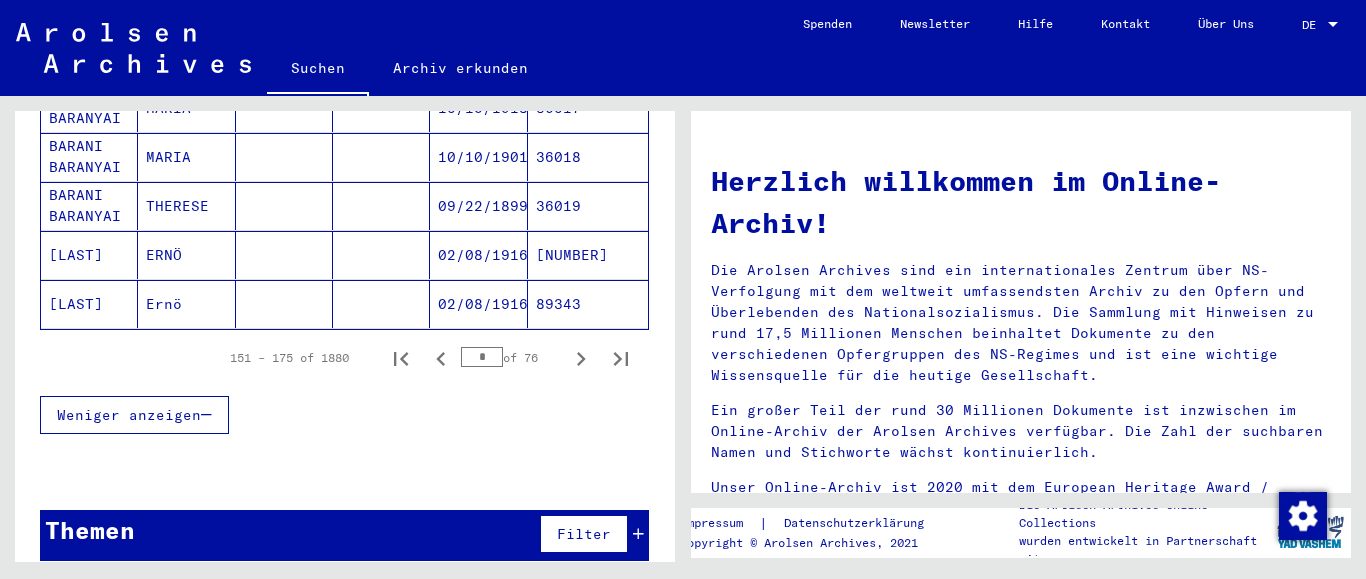click 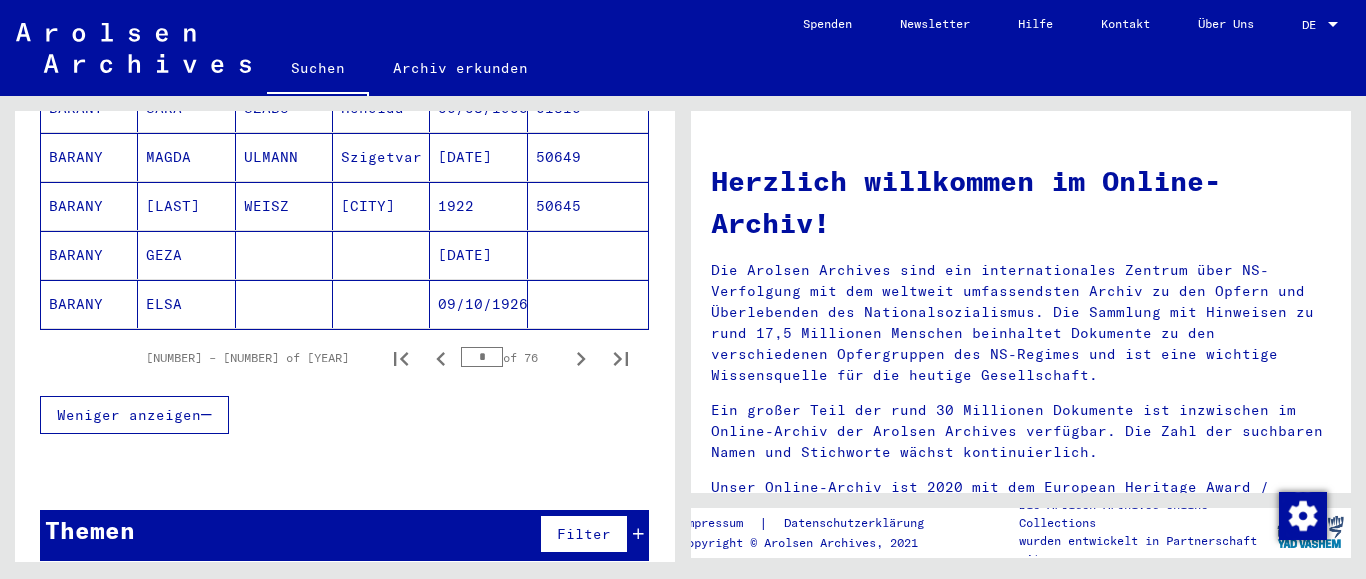 click 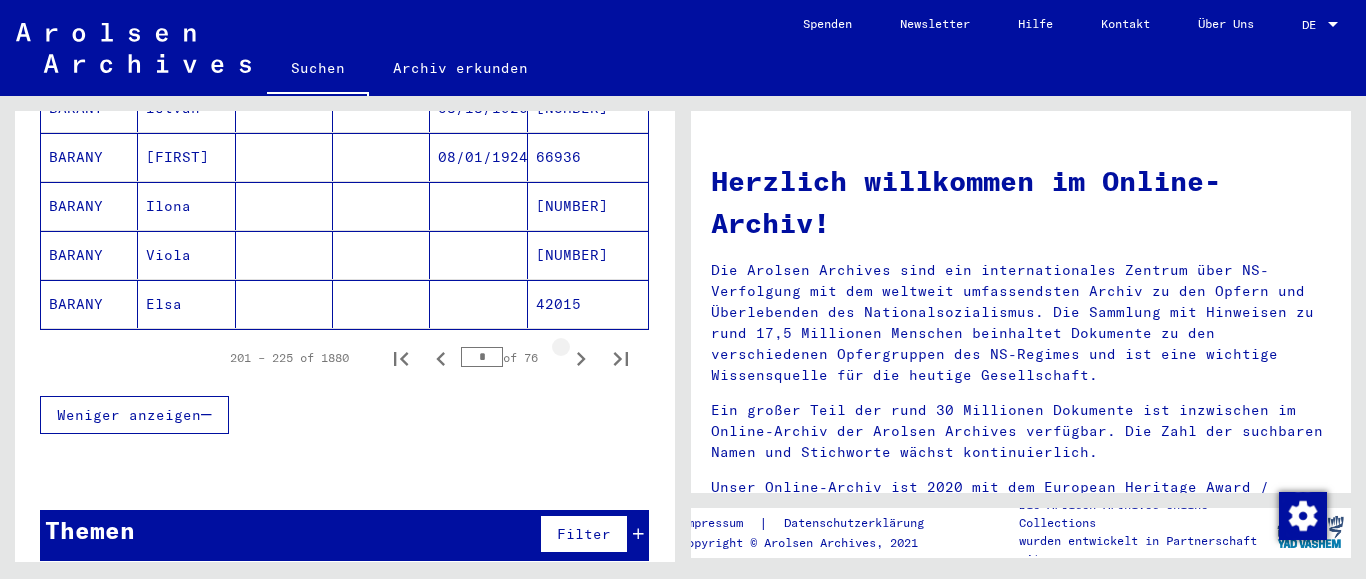 click 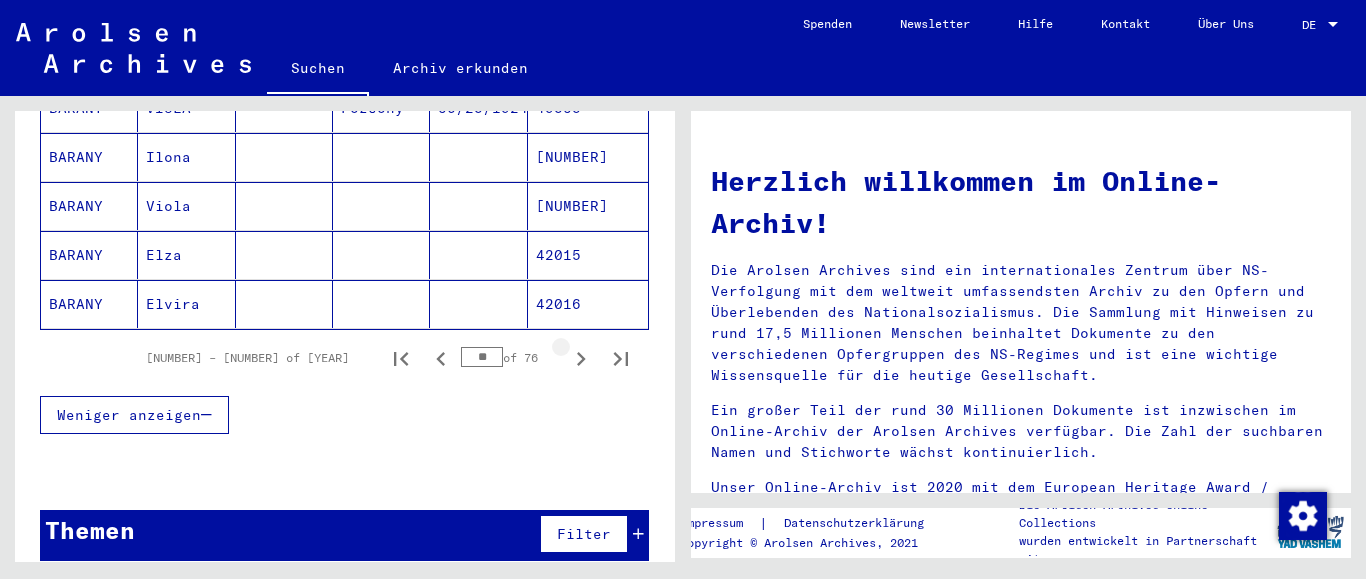 click 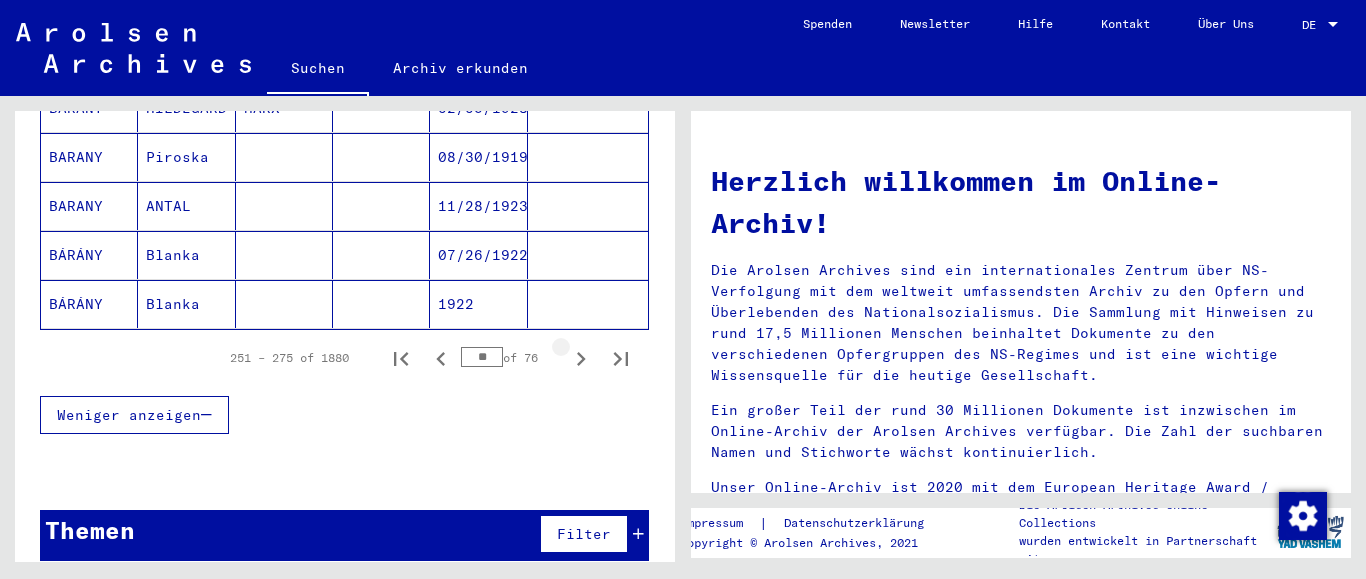 click 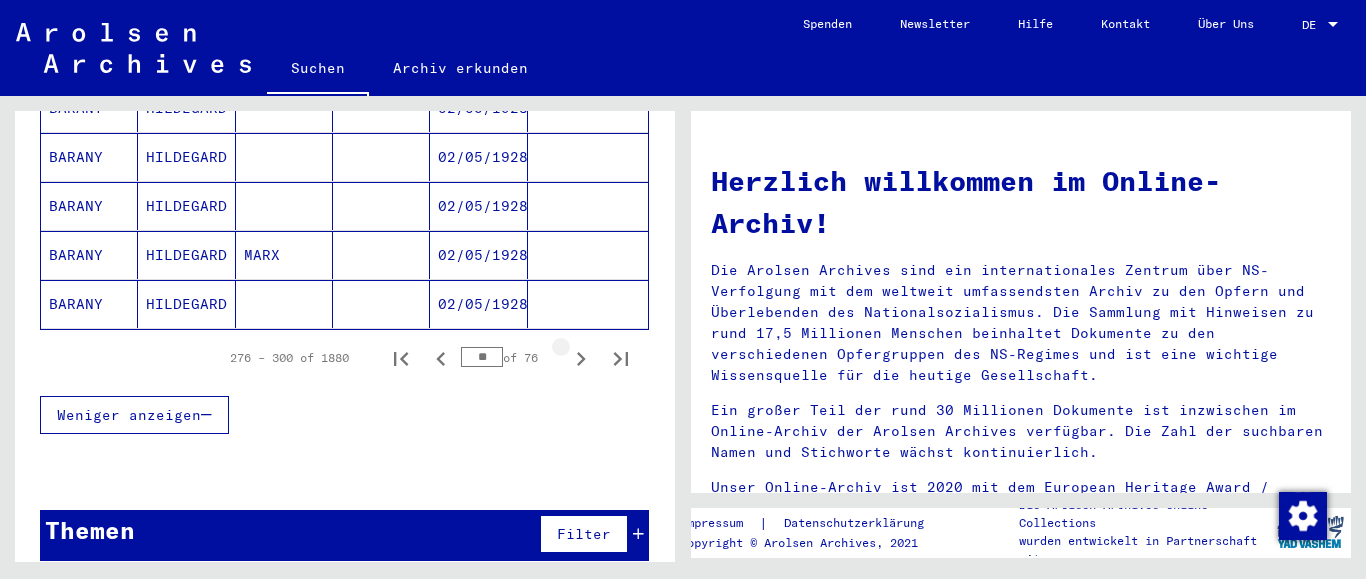 click 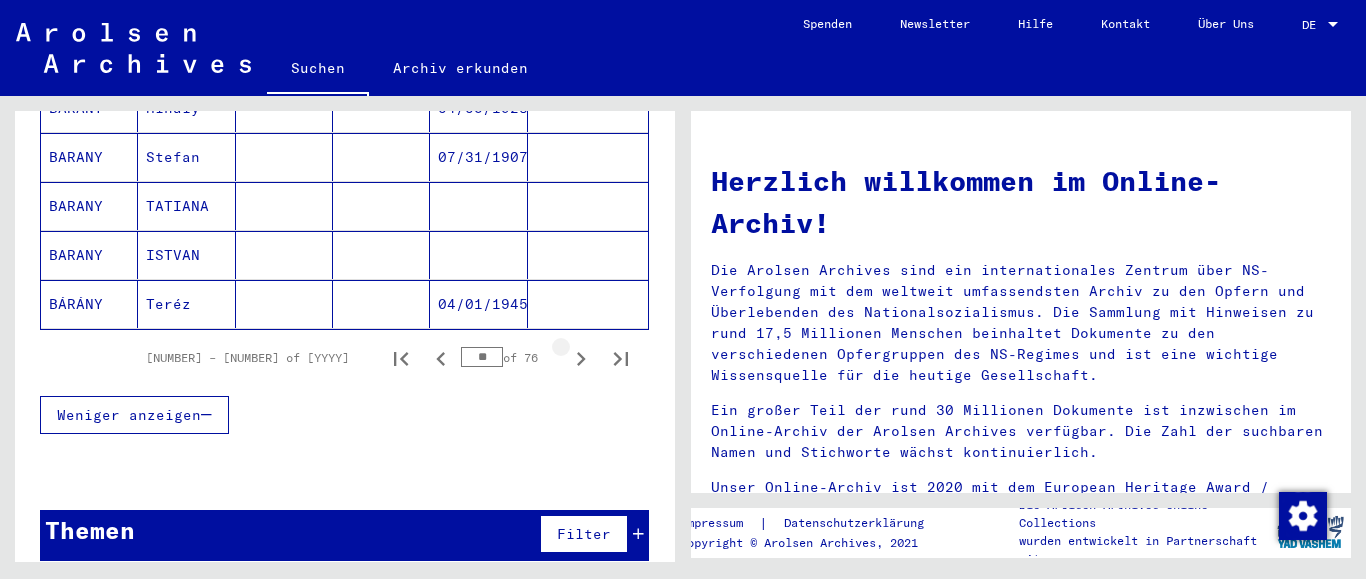 click 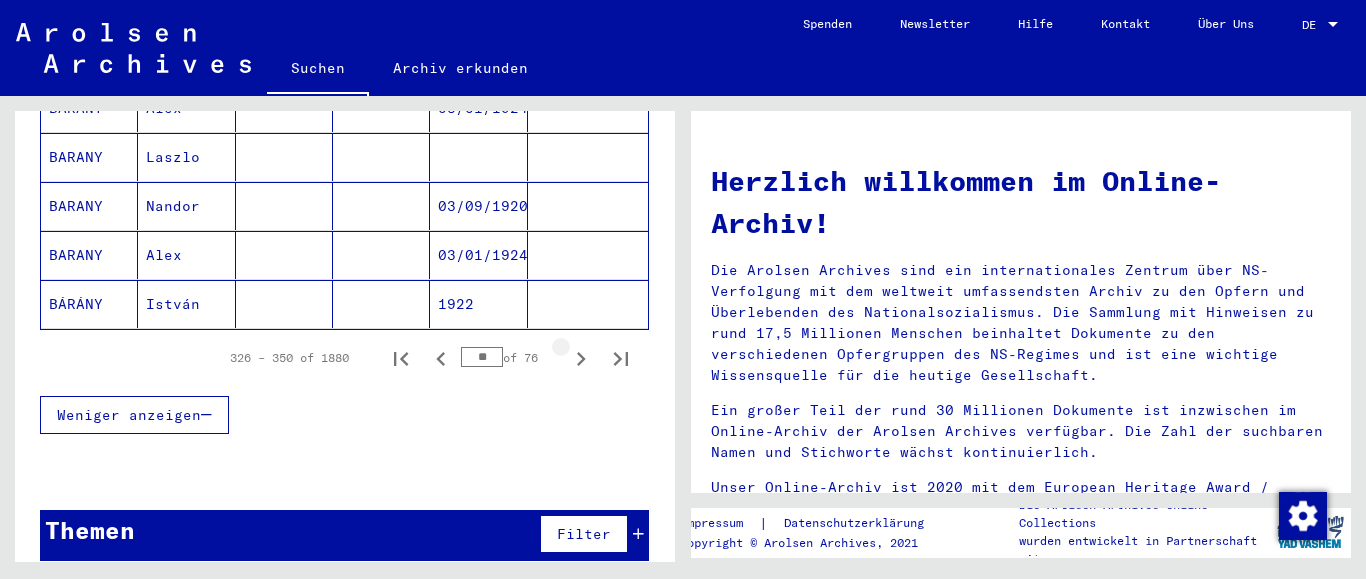 click 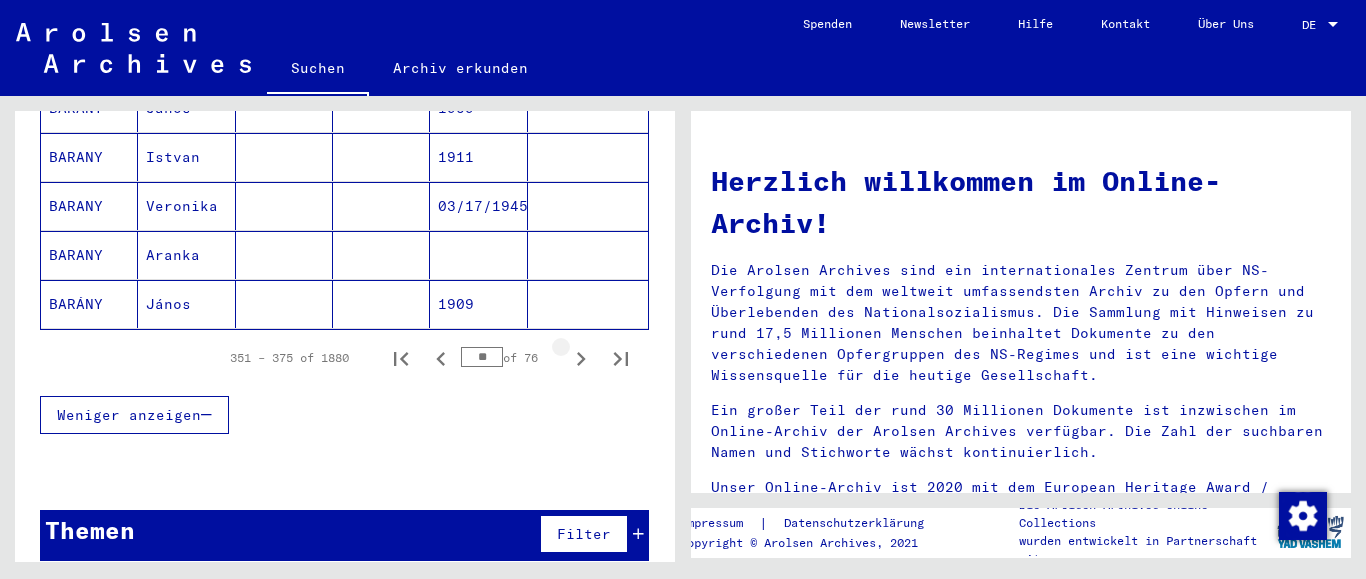 click 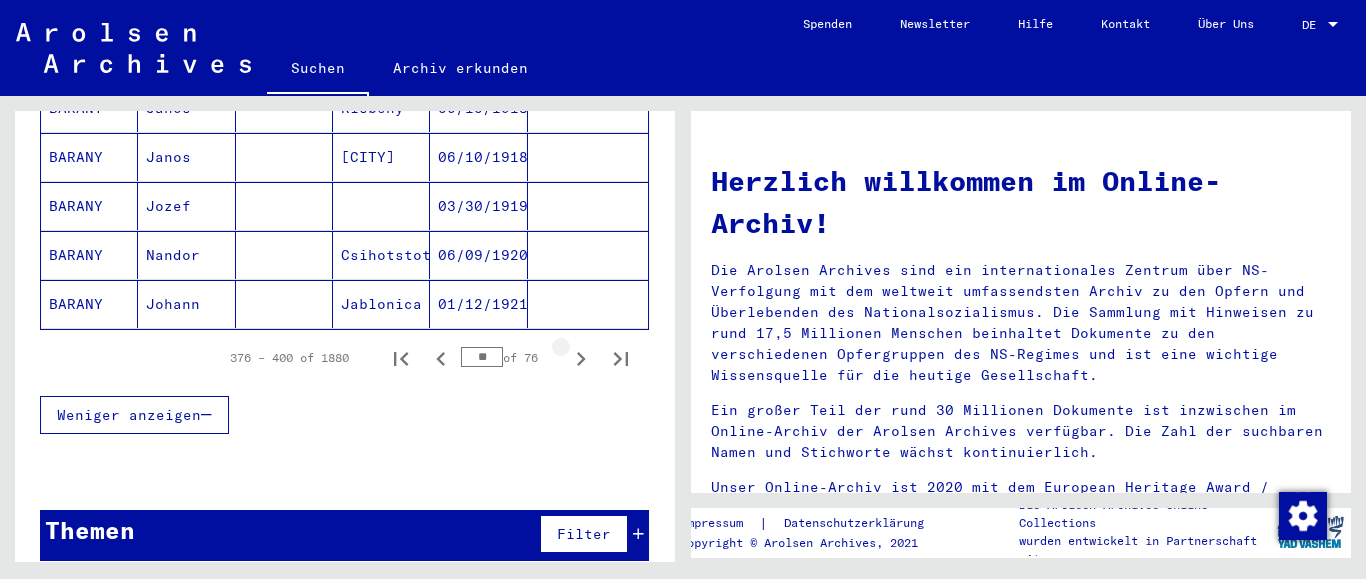 click 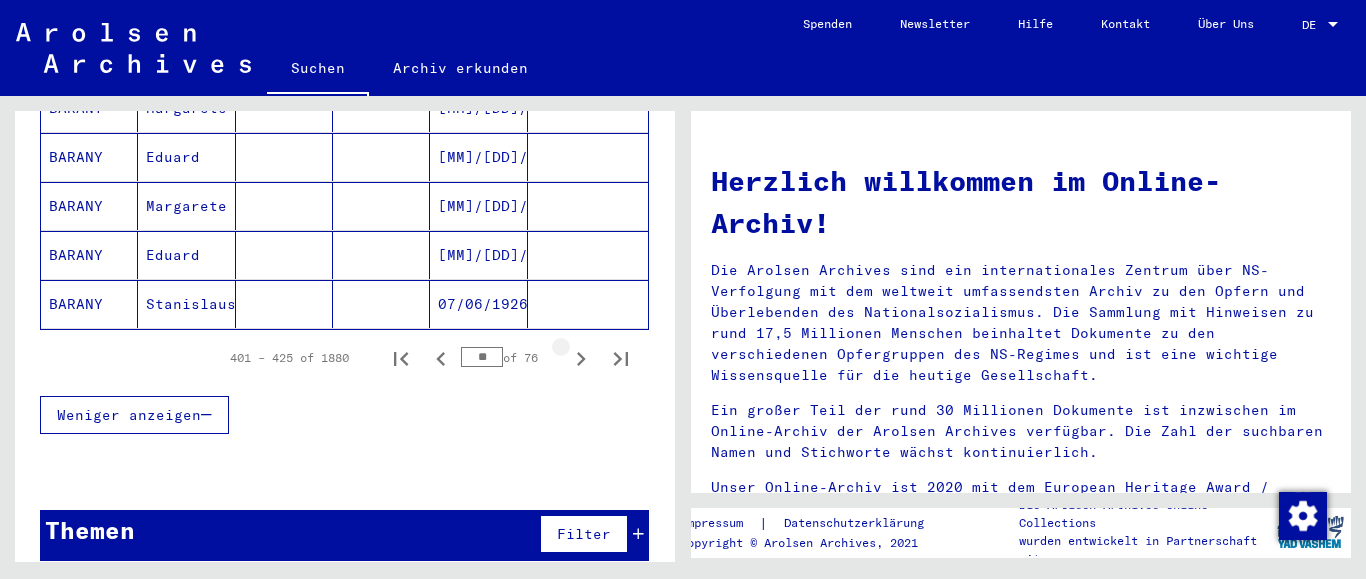 click 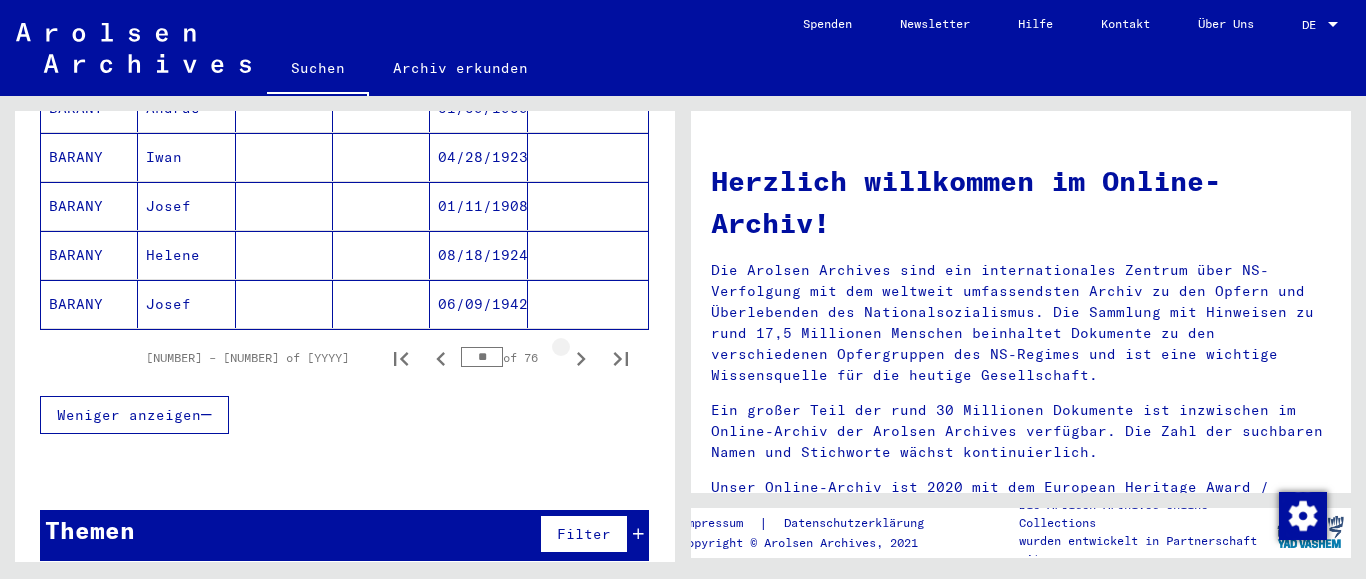 click 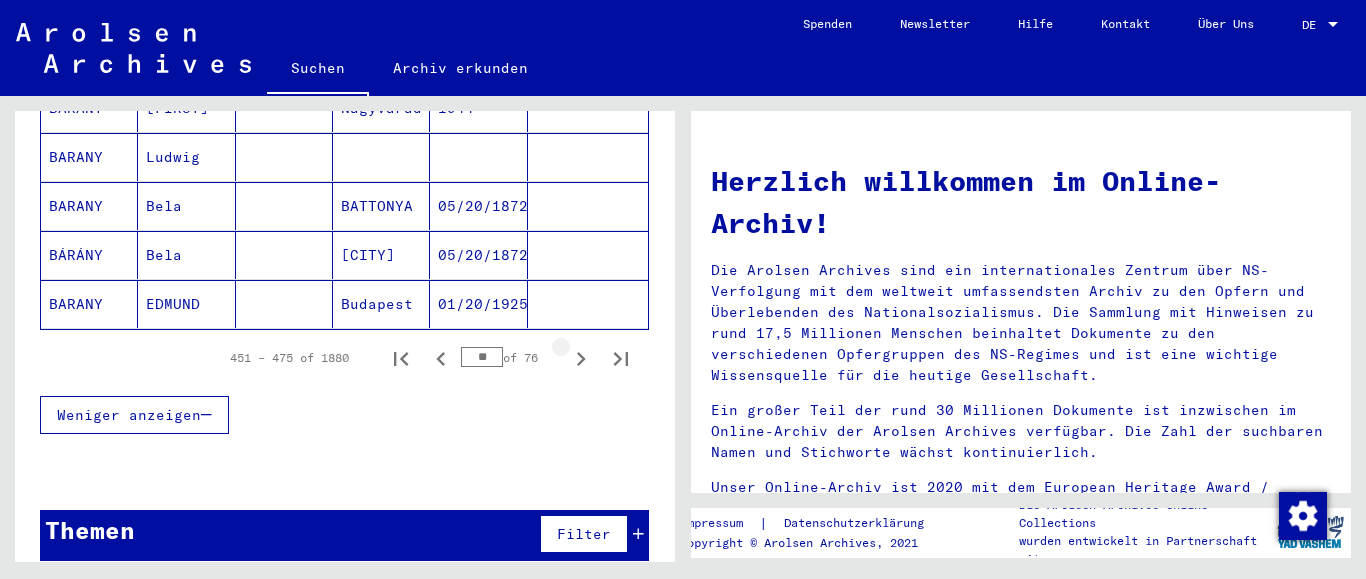 click 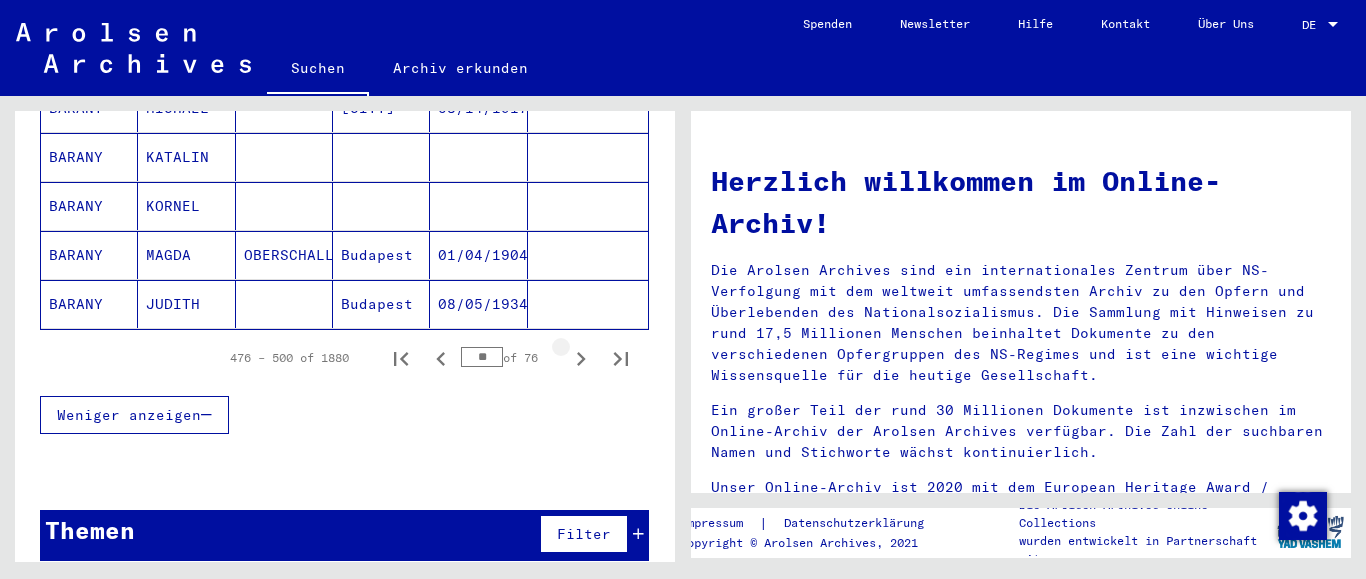 click 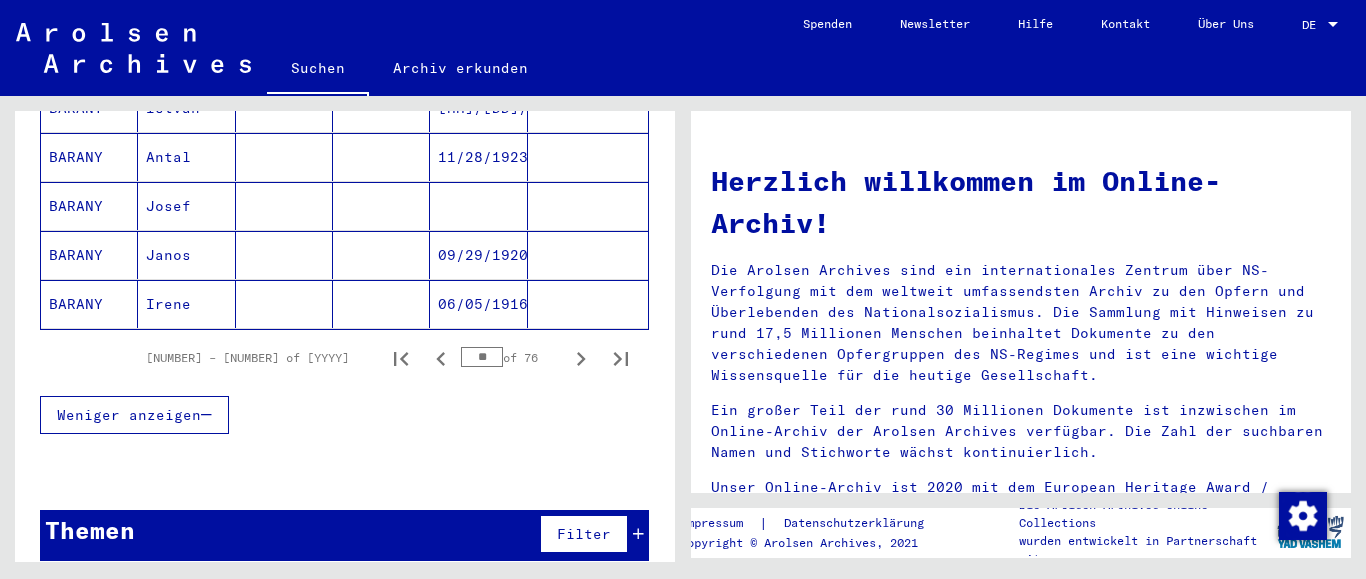 click 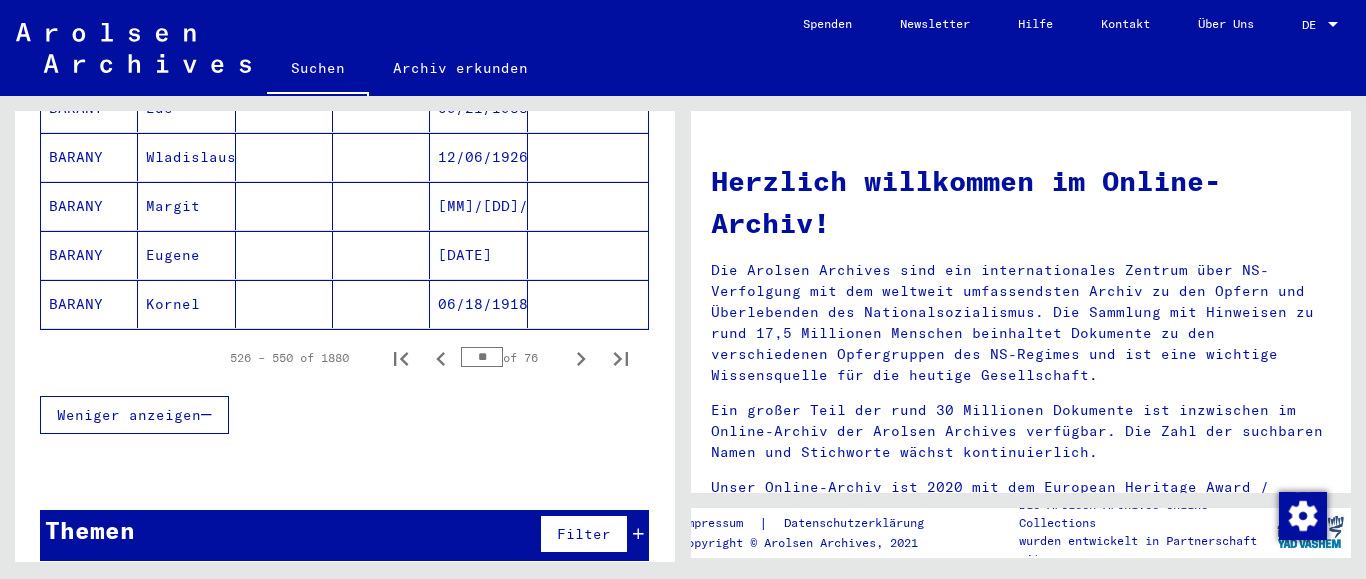 click 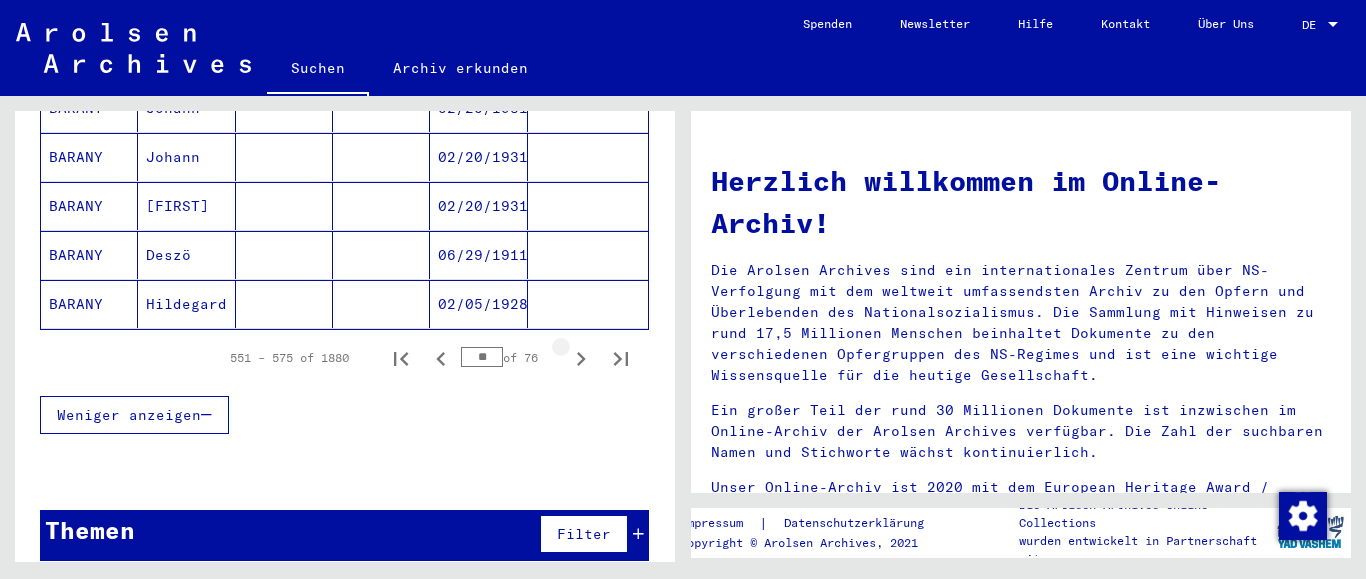 click 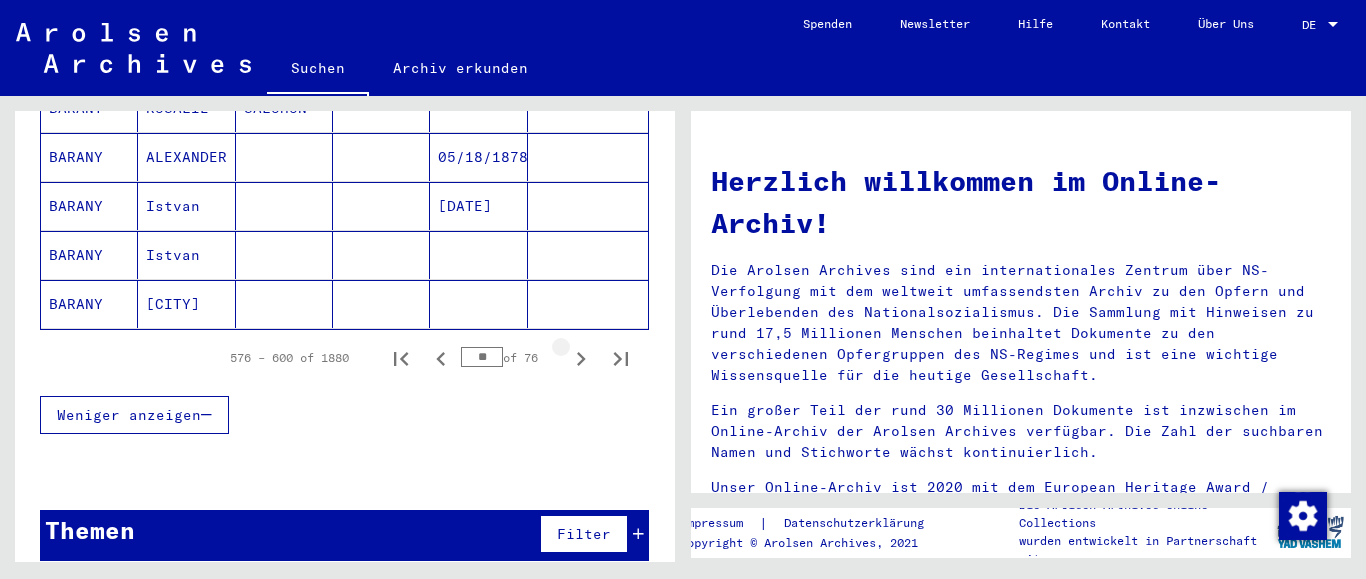 click 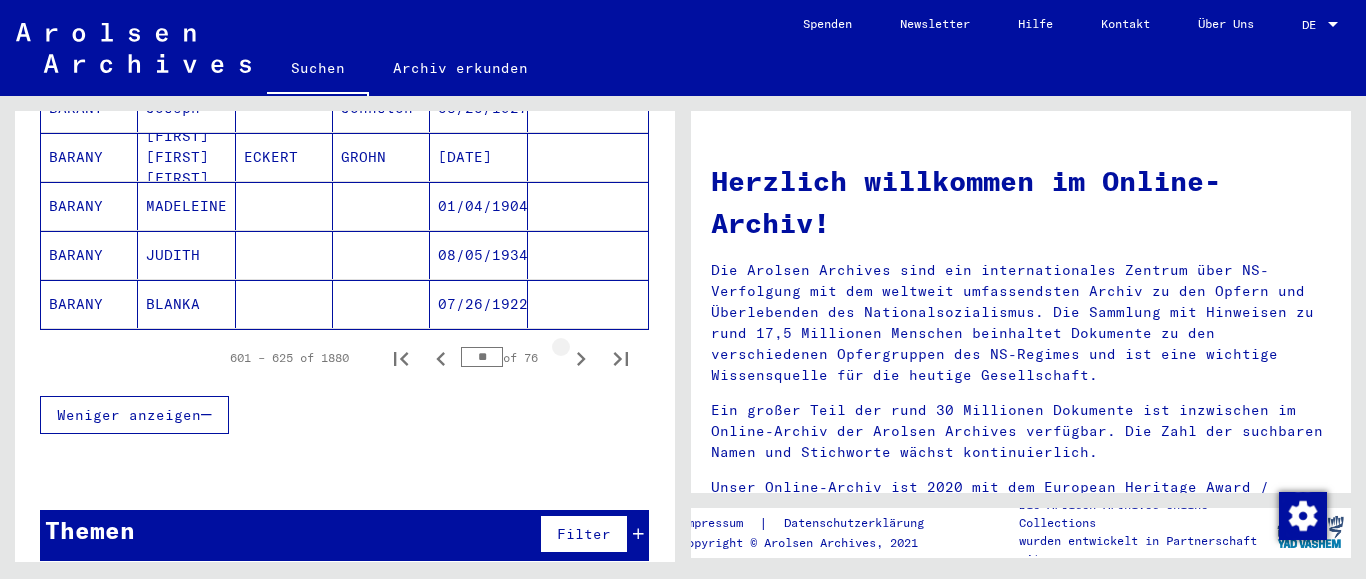 click 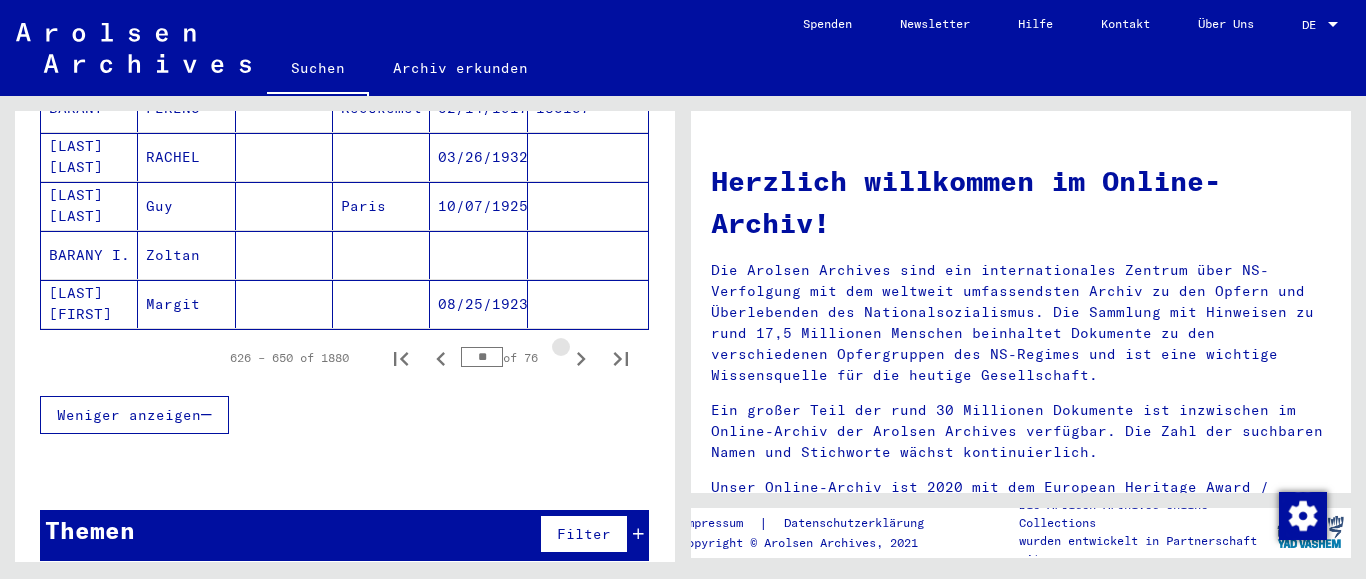 click 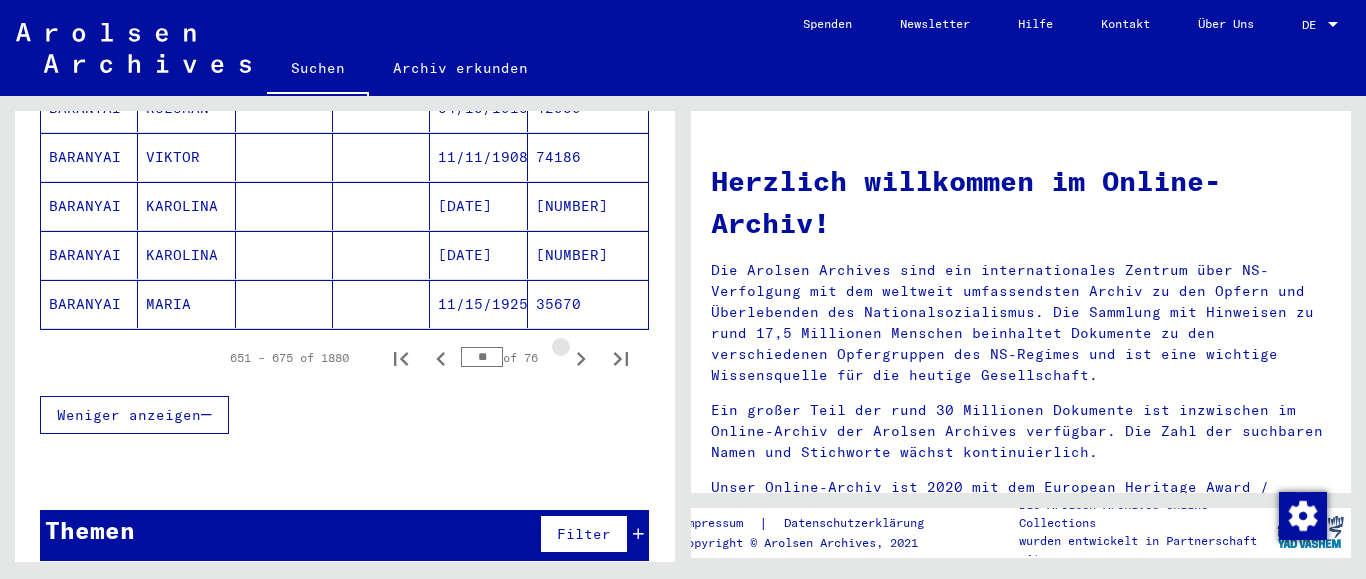 click 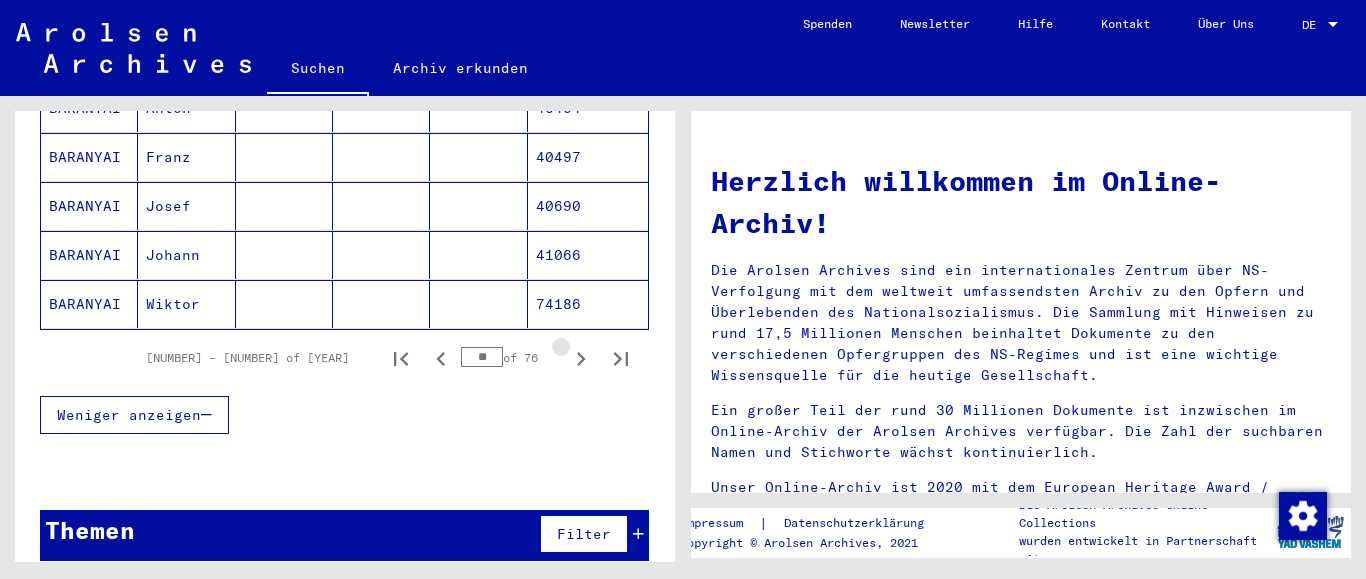 click 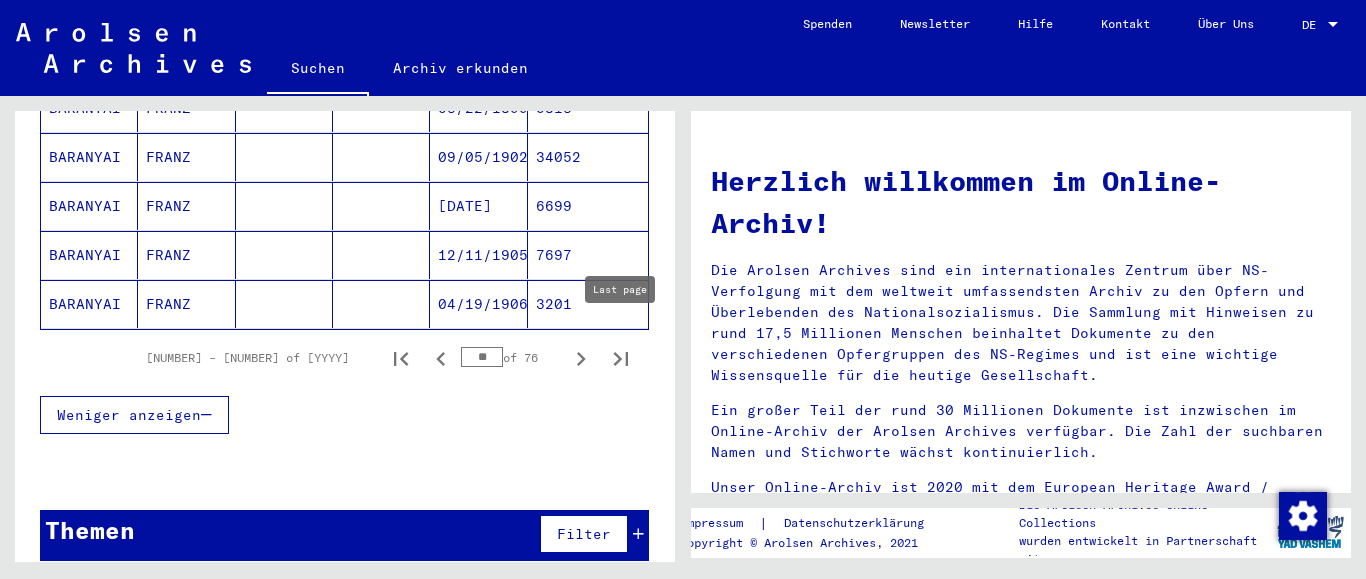 click 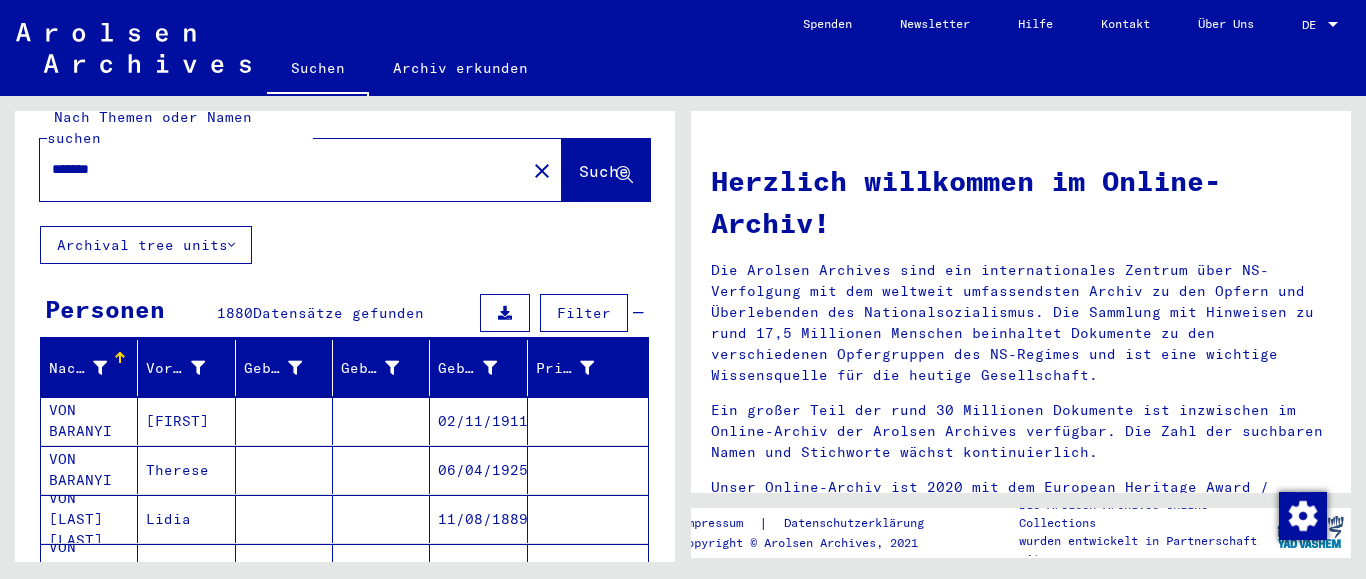 scroll, scrollTop: 0, scrollLeft: 0, axis: both 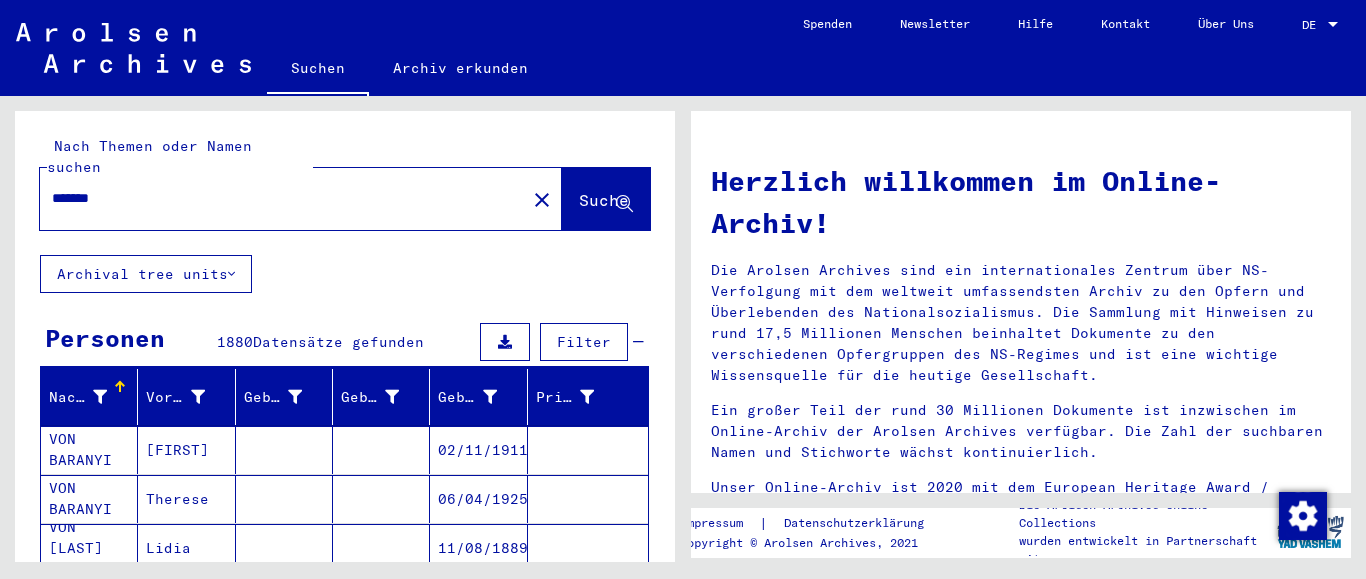 click on "*******" at bounding box center [277, 198] 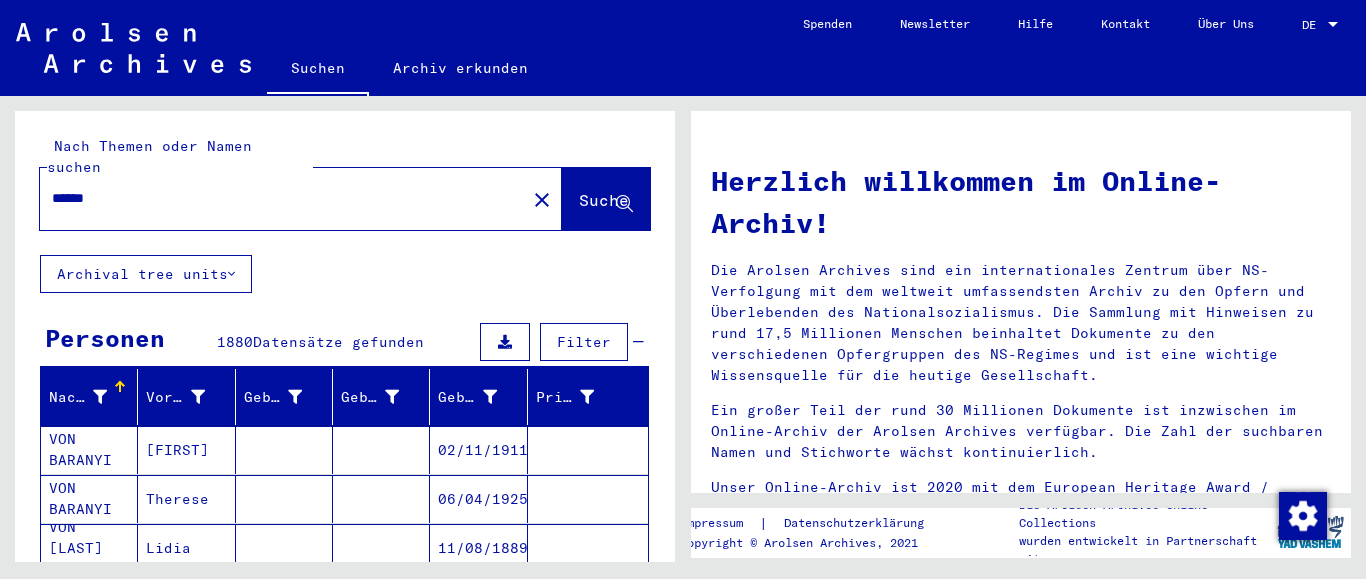 type on "*******" 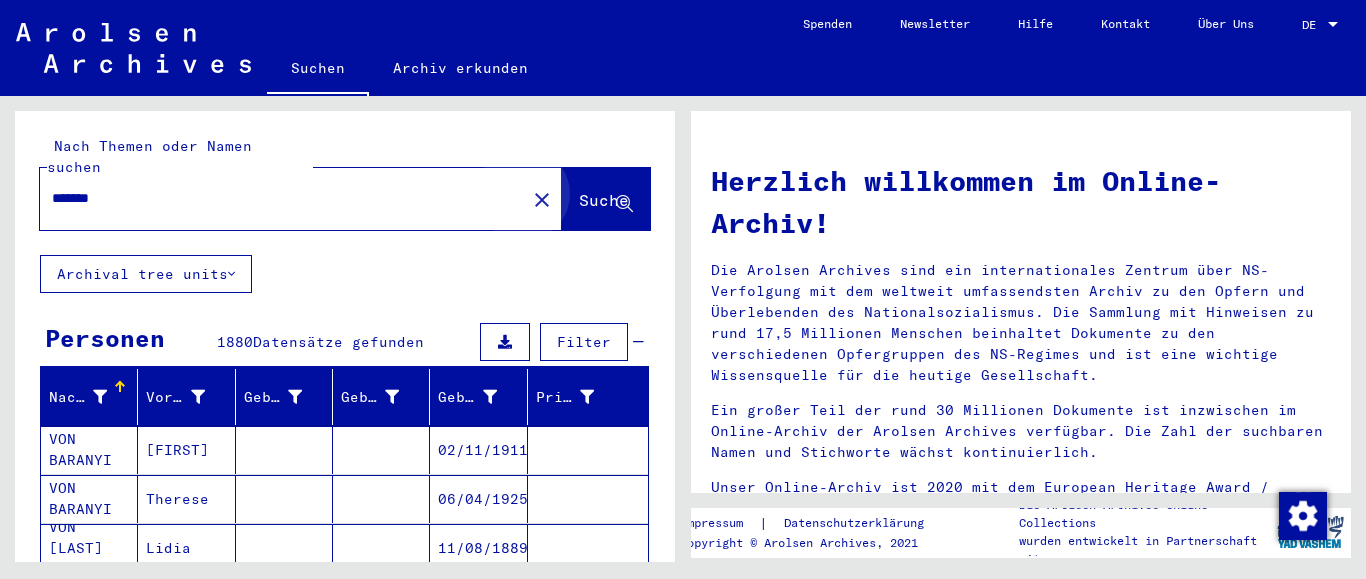 drag, startPoint x: 594, startPoint y: 197, endPoint x: 388, endPoint y: 254, distance: 213.7405 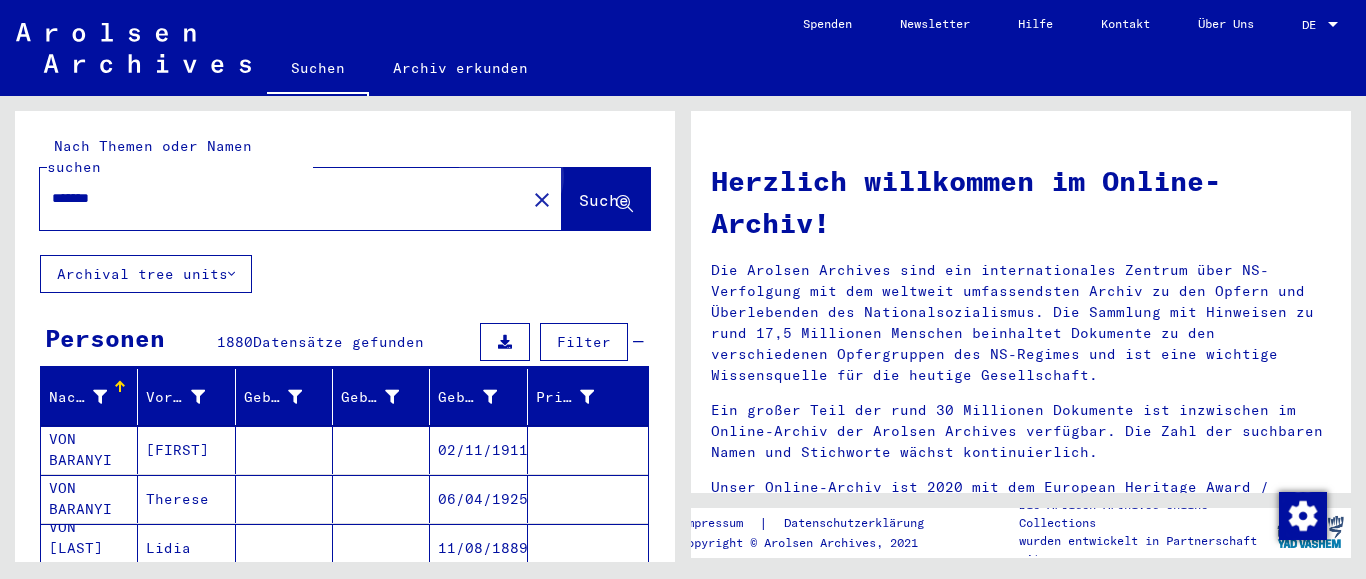 click on "Suche" 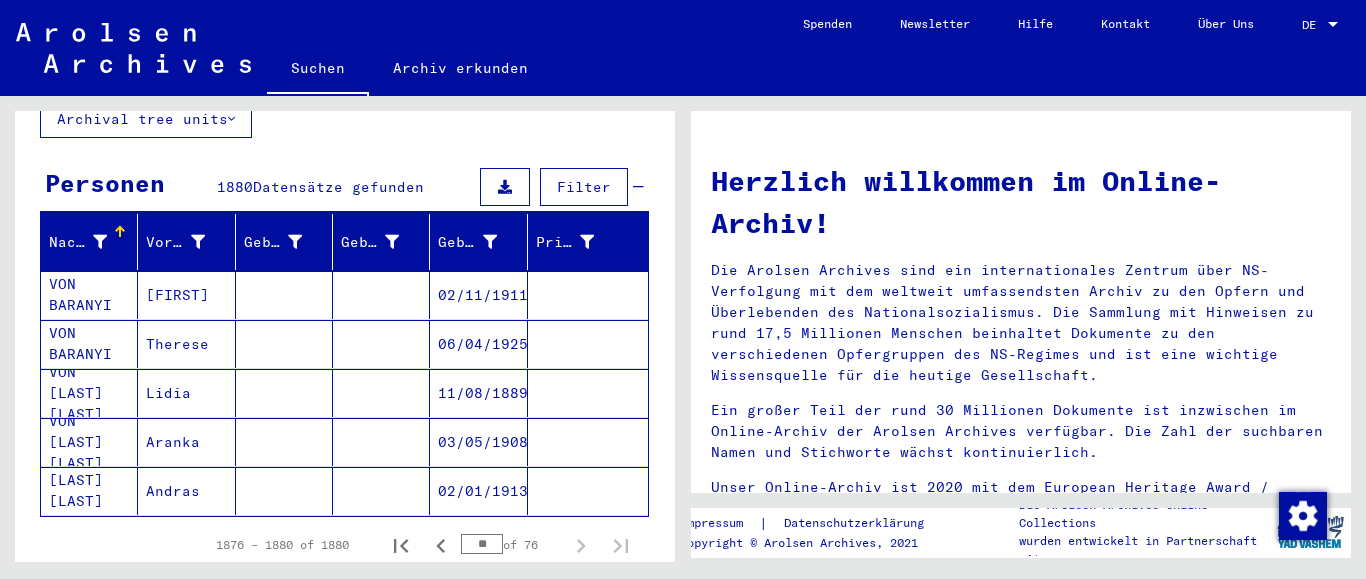 scroll, scrollTop: 126, scrollLeft: 0, axis: vertical 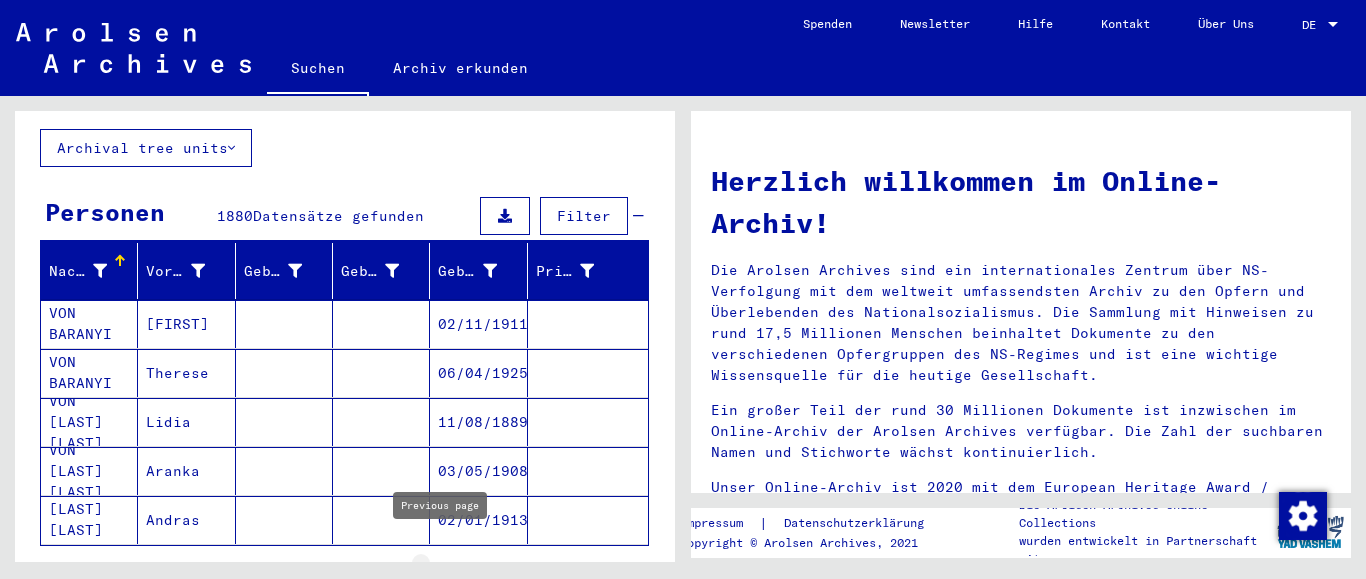 click 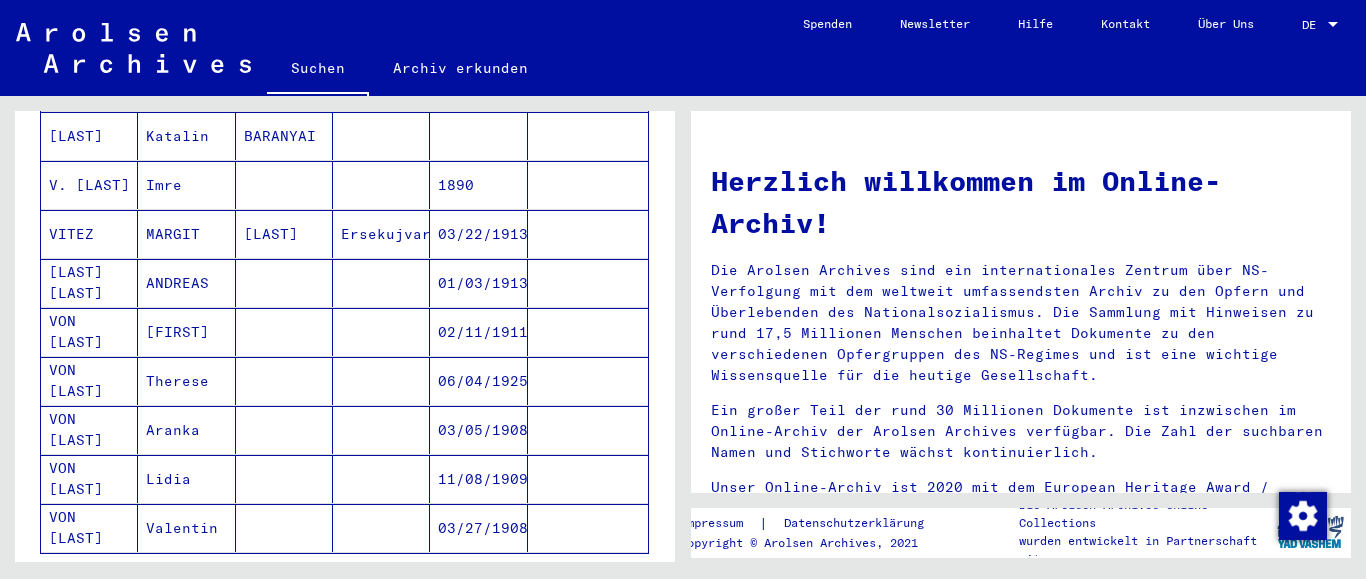 scroll, scrollTop: 1314, scrollLeft: 0, axis: vertical 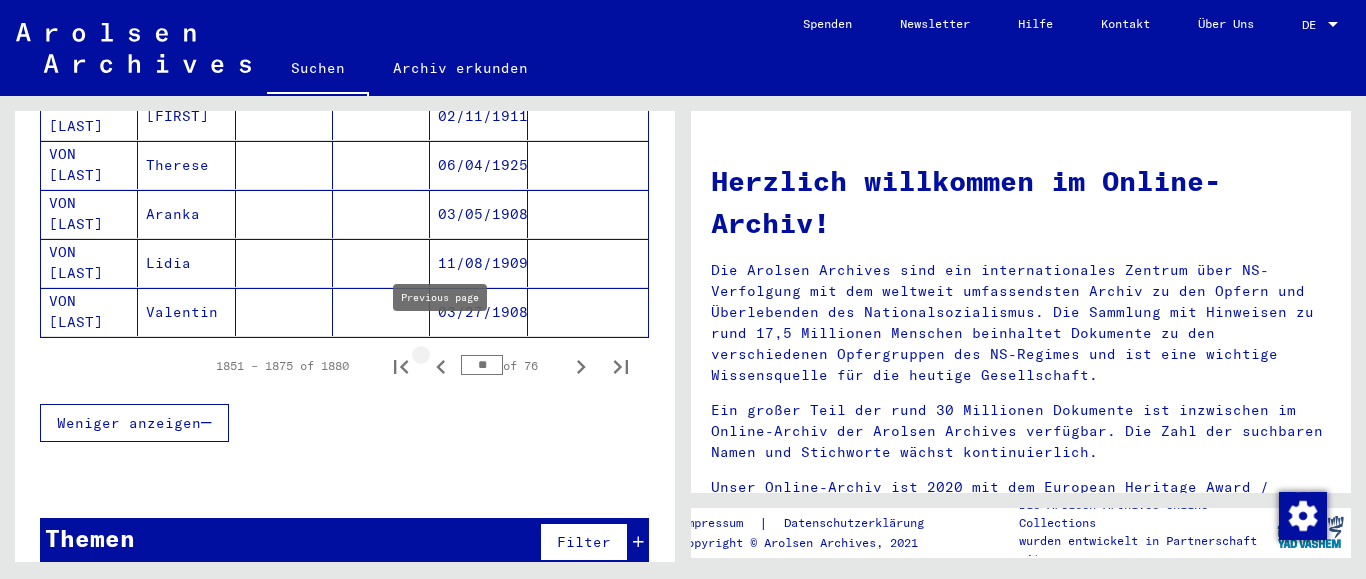 click 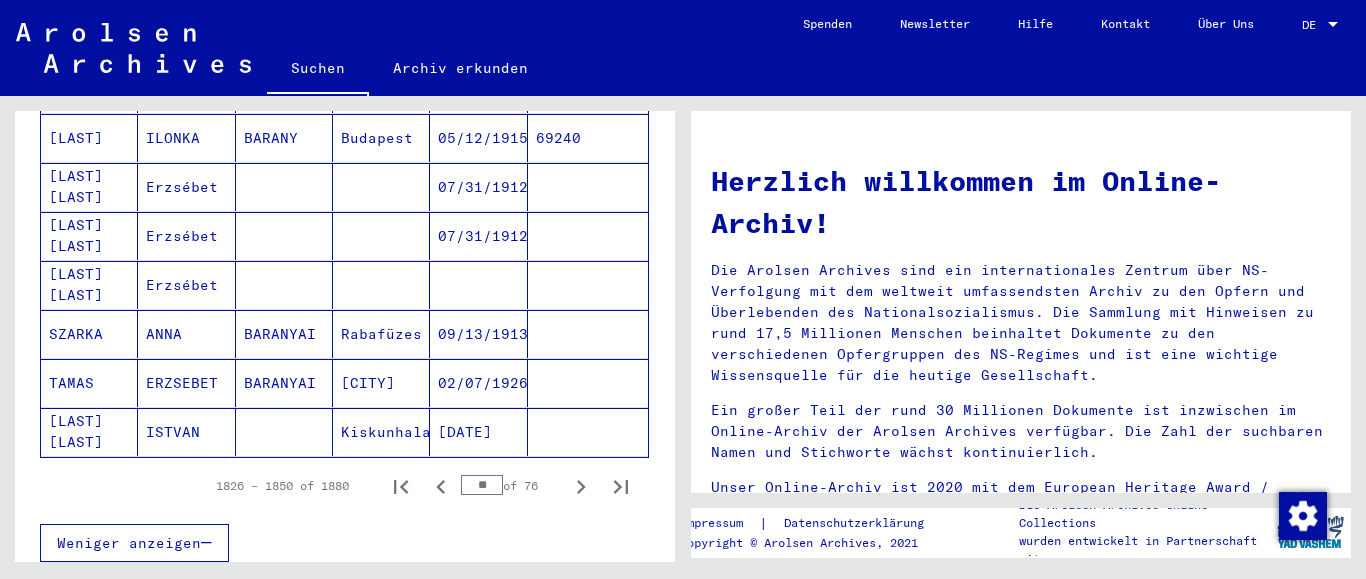scroll, scrollTop: 1314, scrollLeft: 0, axis: vertical 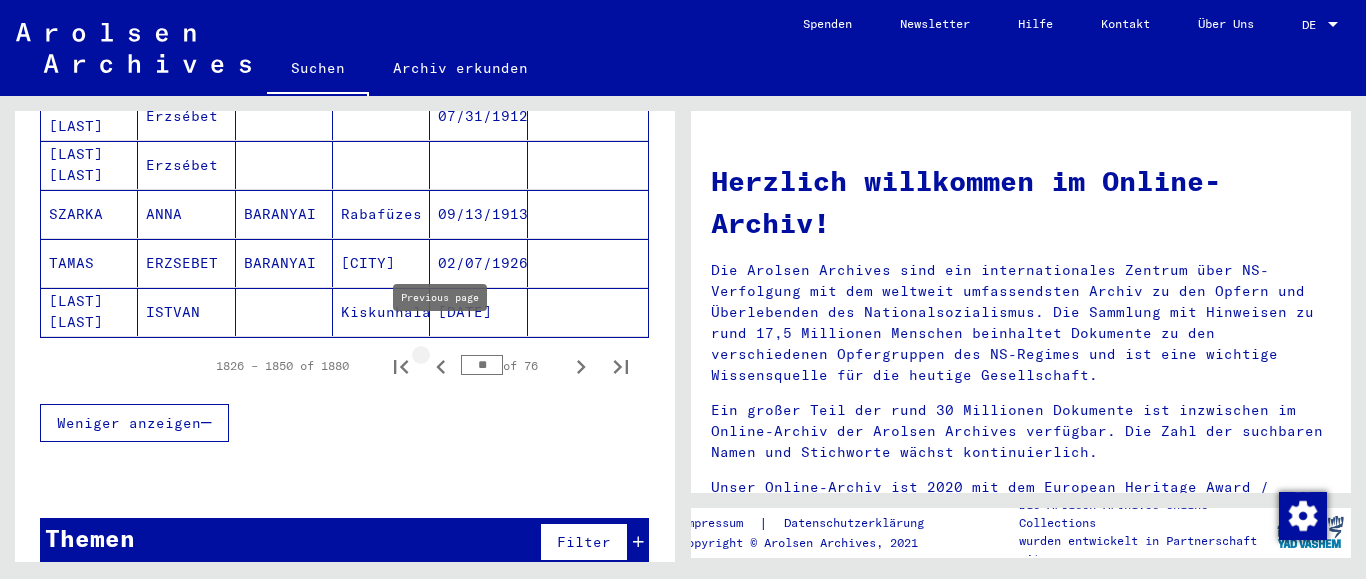 click 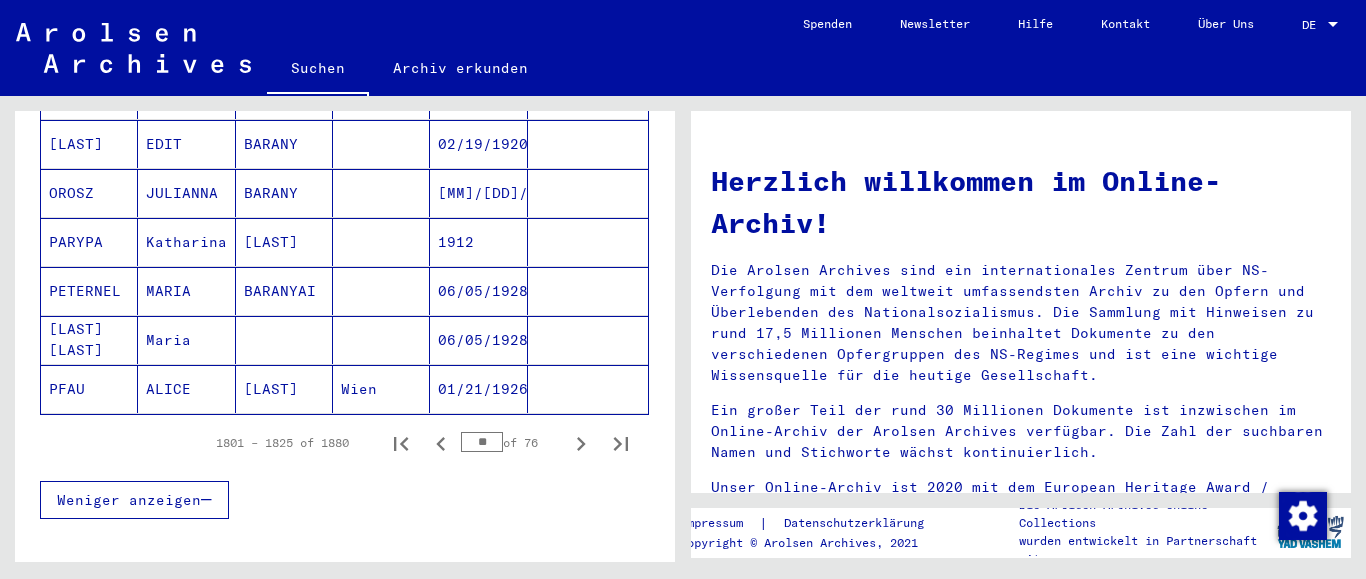 scroll, scrollTop: 1322, scrollLeft: 0, axis: vertical 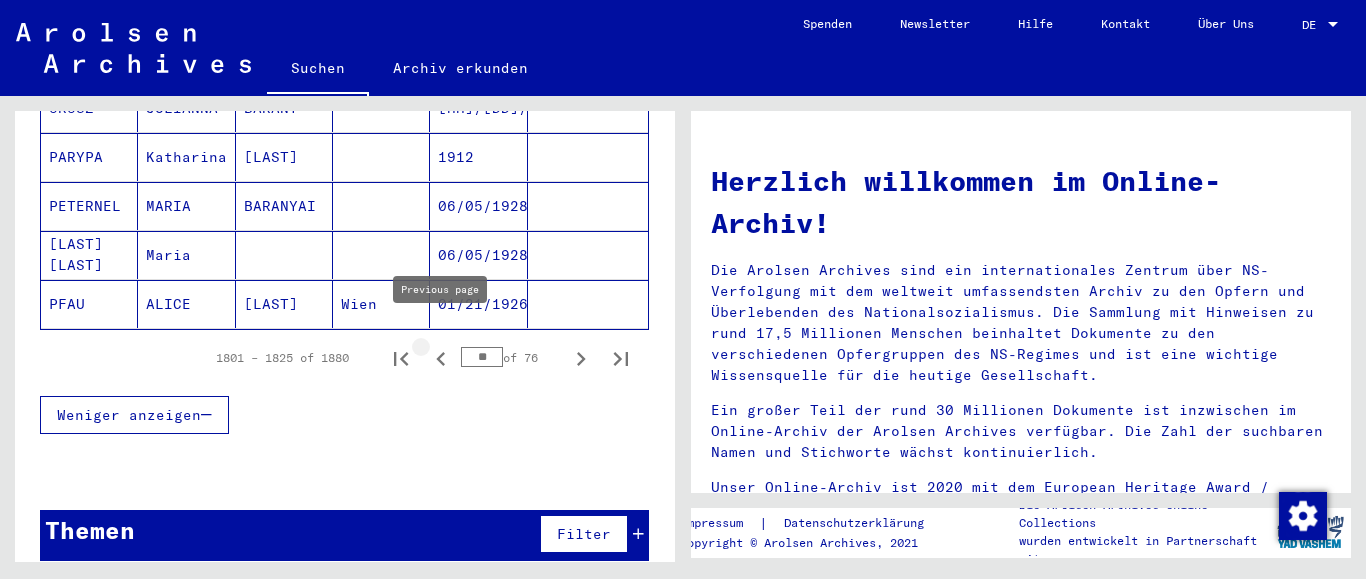 click 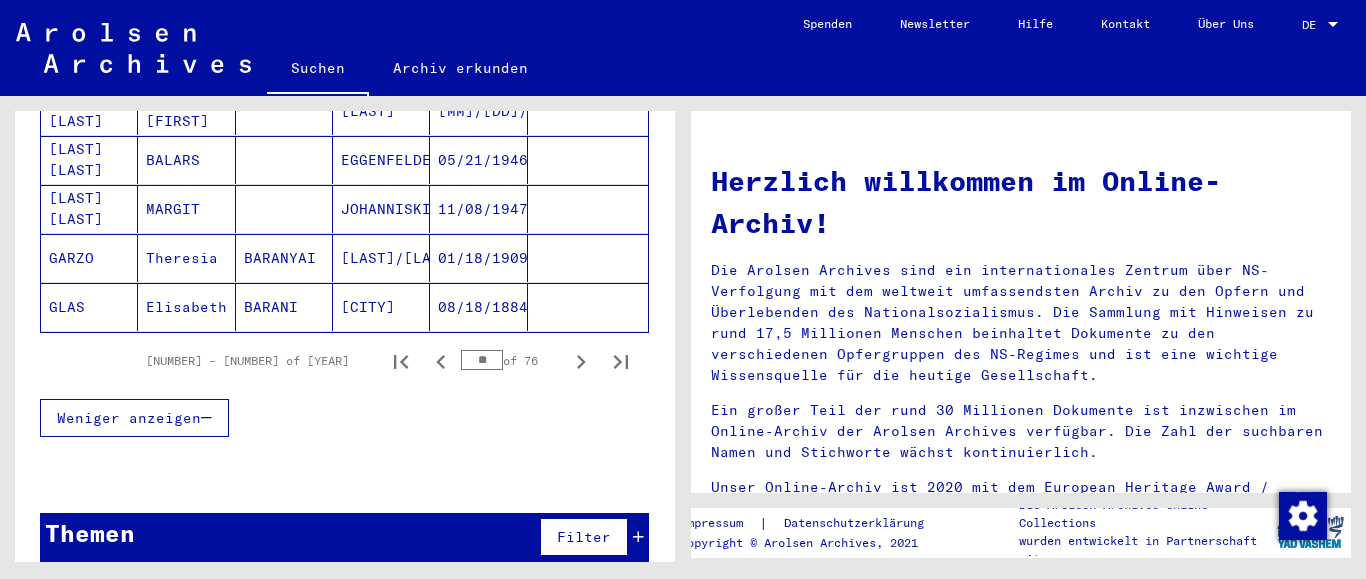 scroll, scrollTop: 1322, scrollLeft: 0, axis: vertical 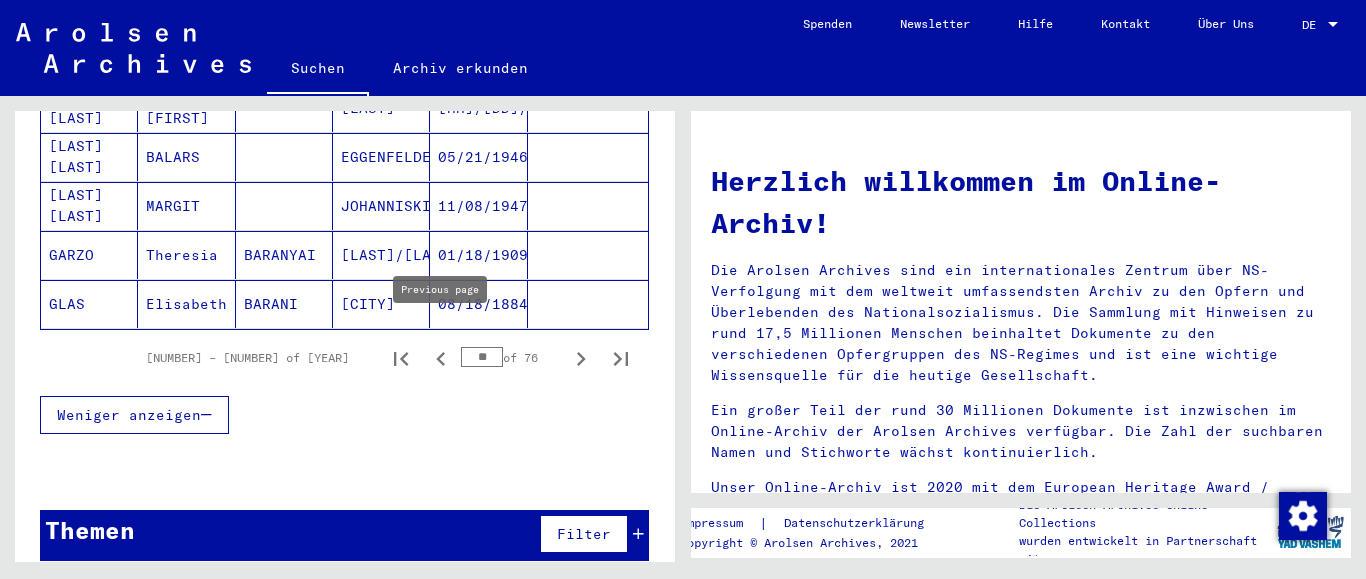 click 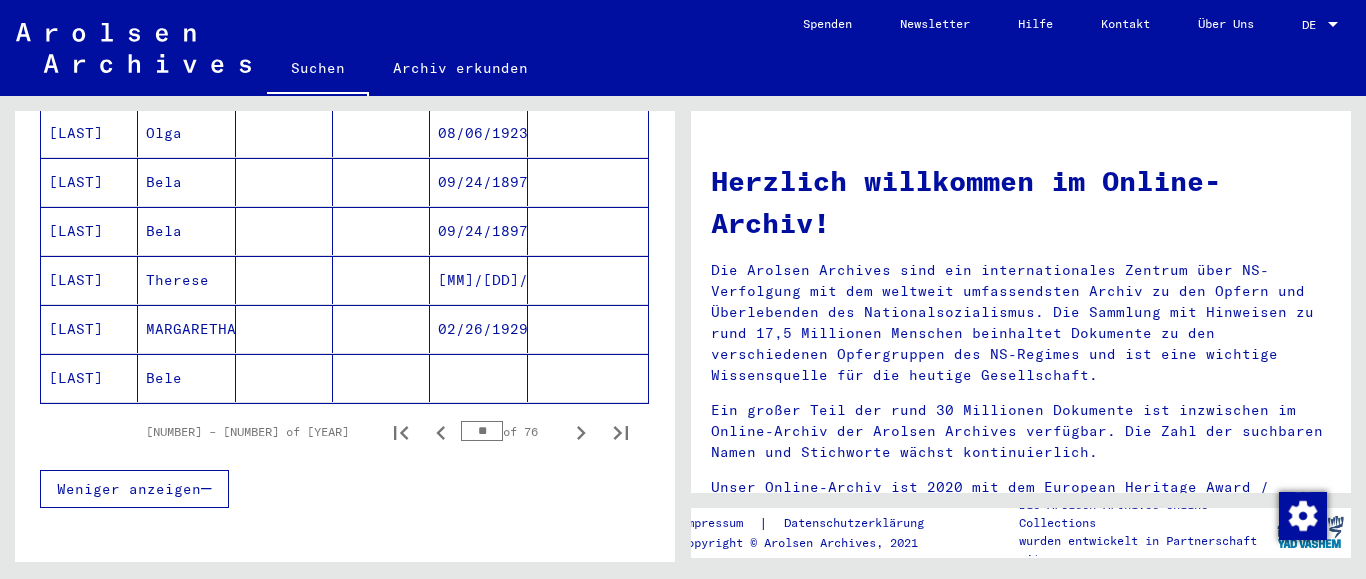 scroll, scrollTop: 1214, scrollLeft: 0, axis: vertical 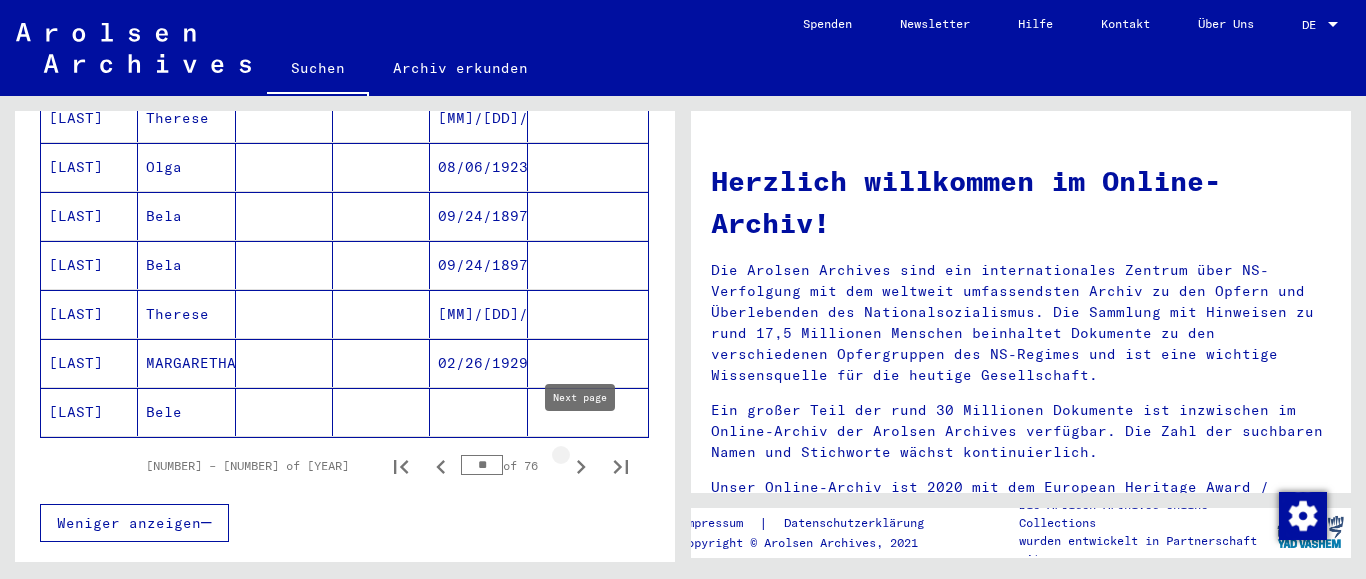 click 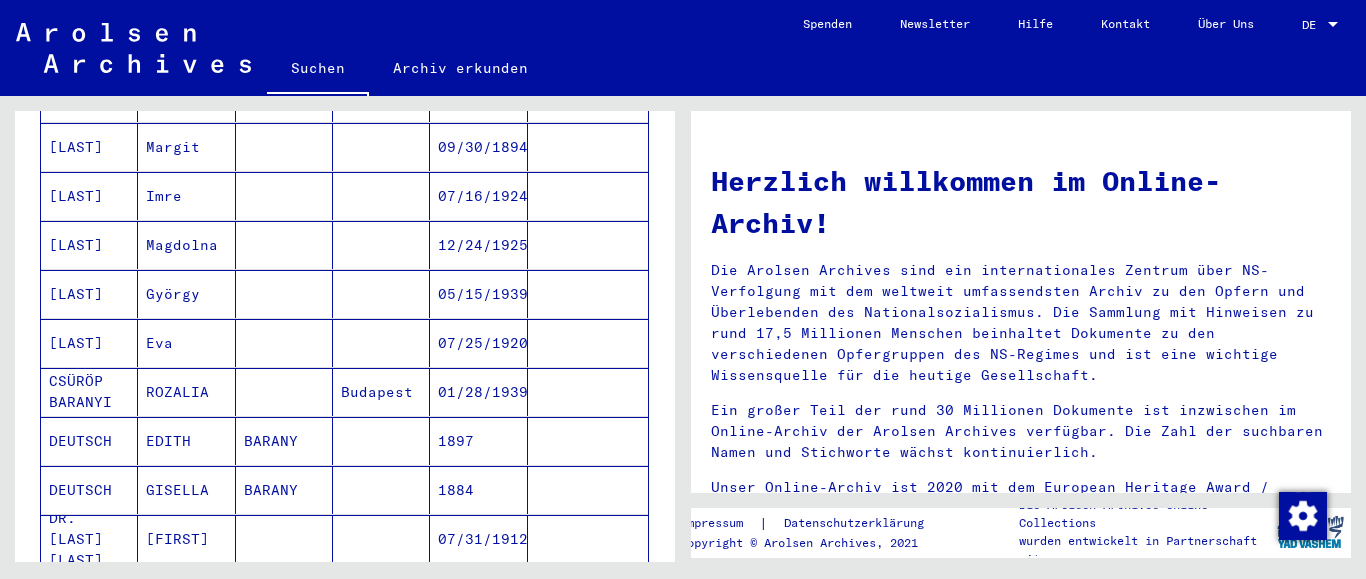 scroll, scrollTop: 458, scrollLeft: 0, axis: vertical 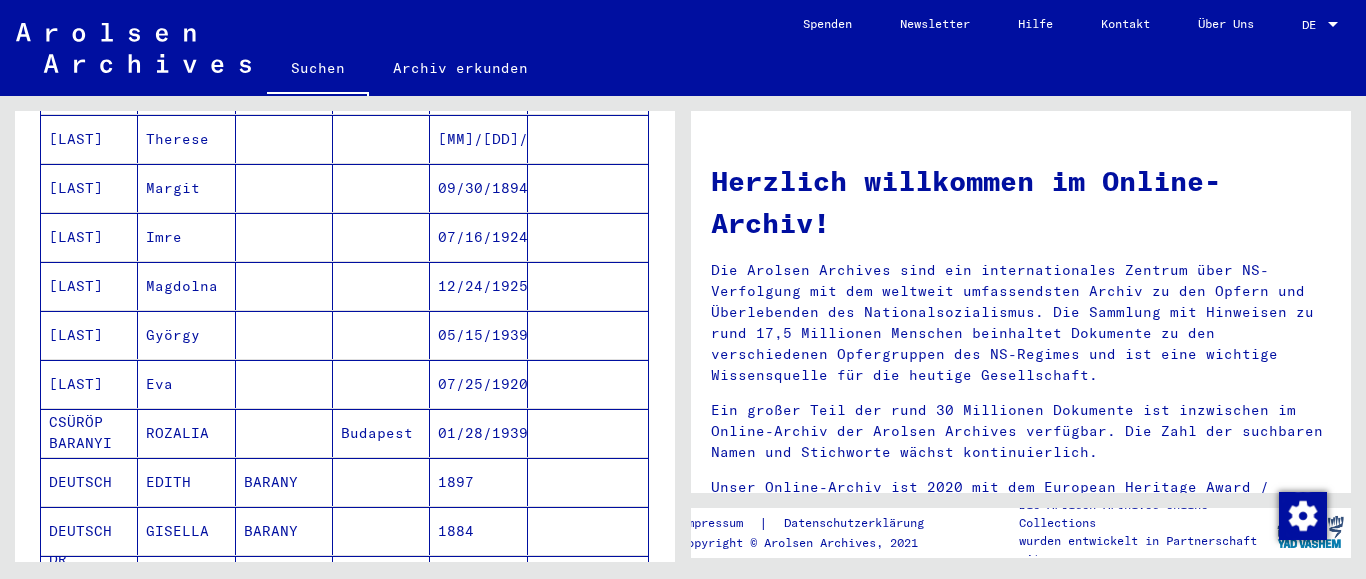 click on "[LAST]" at bounding box center [89, 237] 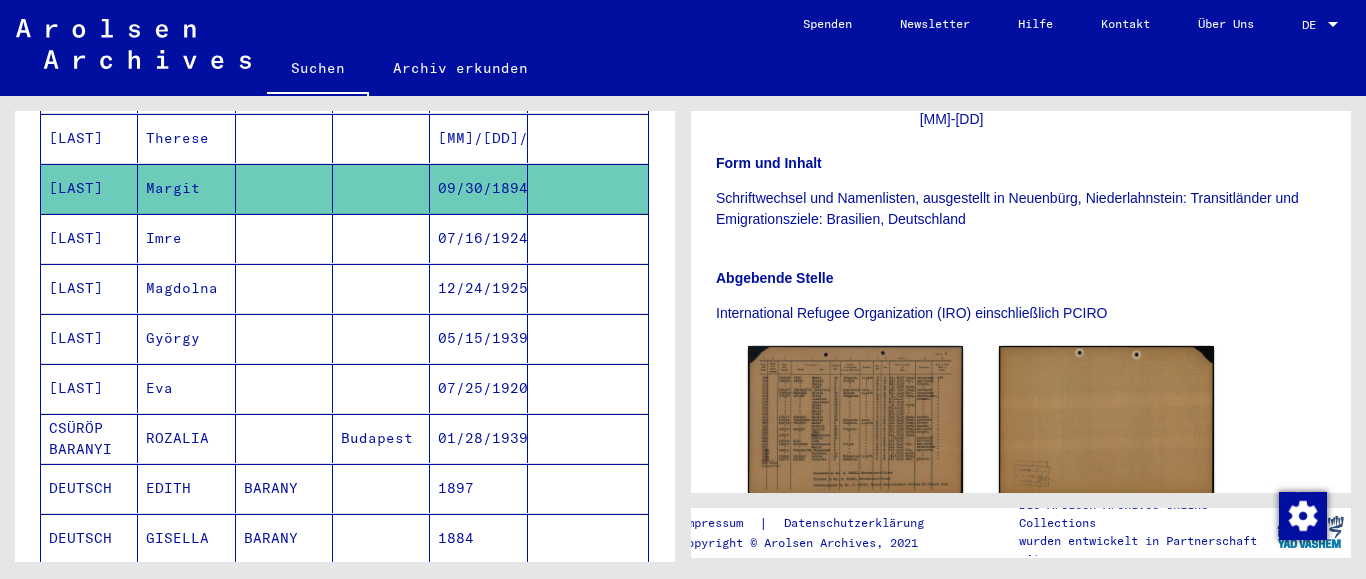 scroll, scrollTop: 432, scrollLeft: 0, axis: vertical 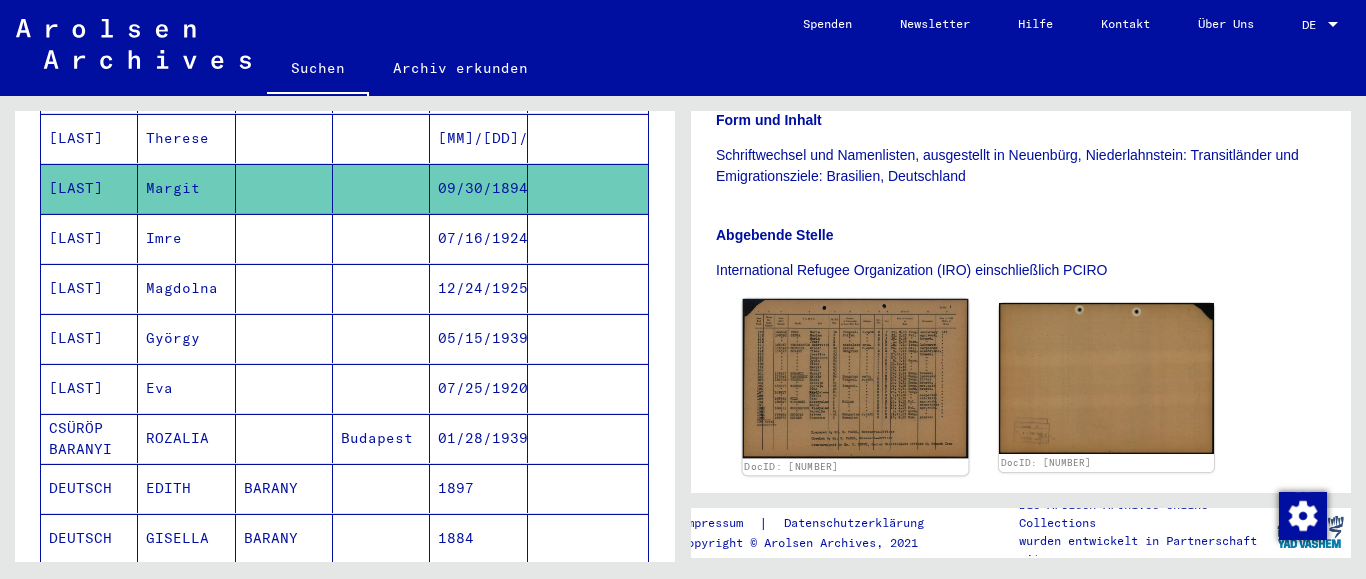 click 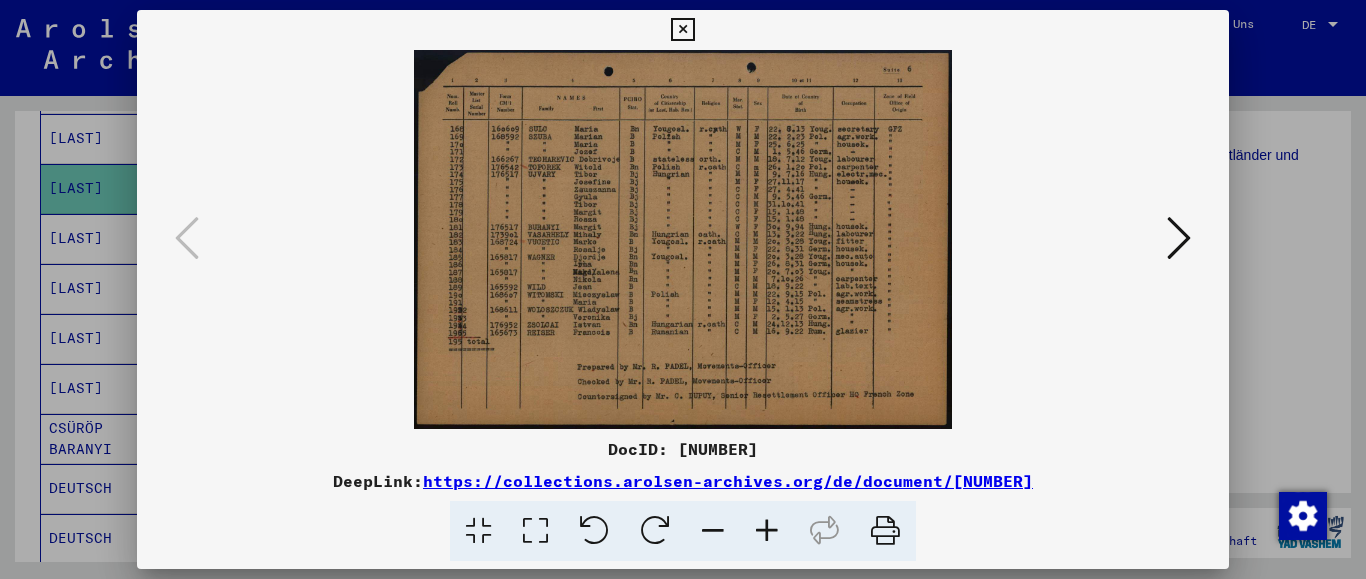 click at bounding box center (885, 531) 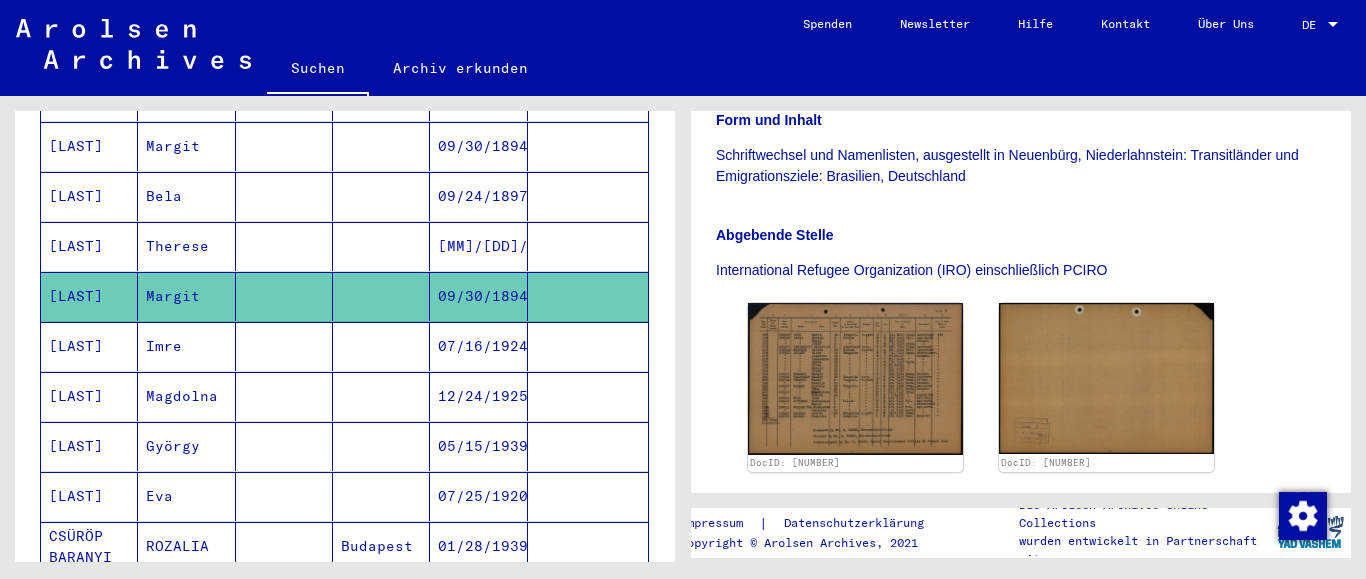 scroll, scrollTop: 246, scrollLeft: 0, axis: vertical 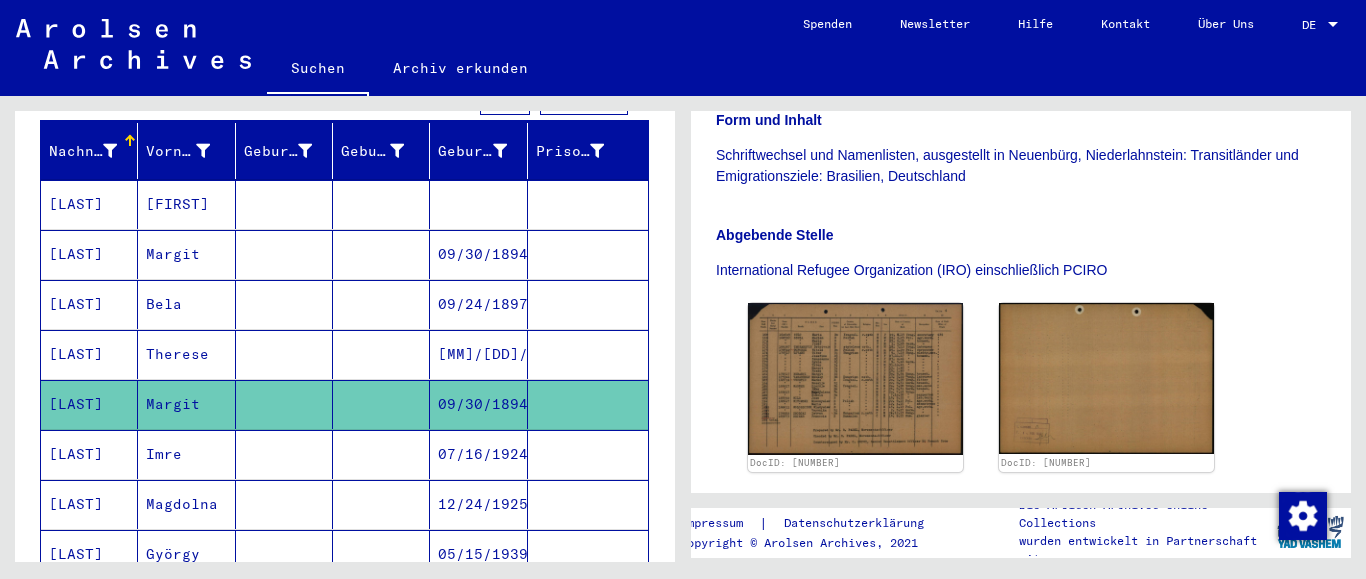 click on "Margit" at bounding box center [186, 304] 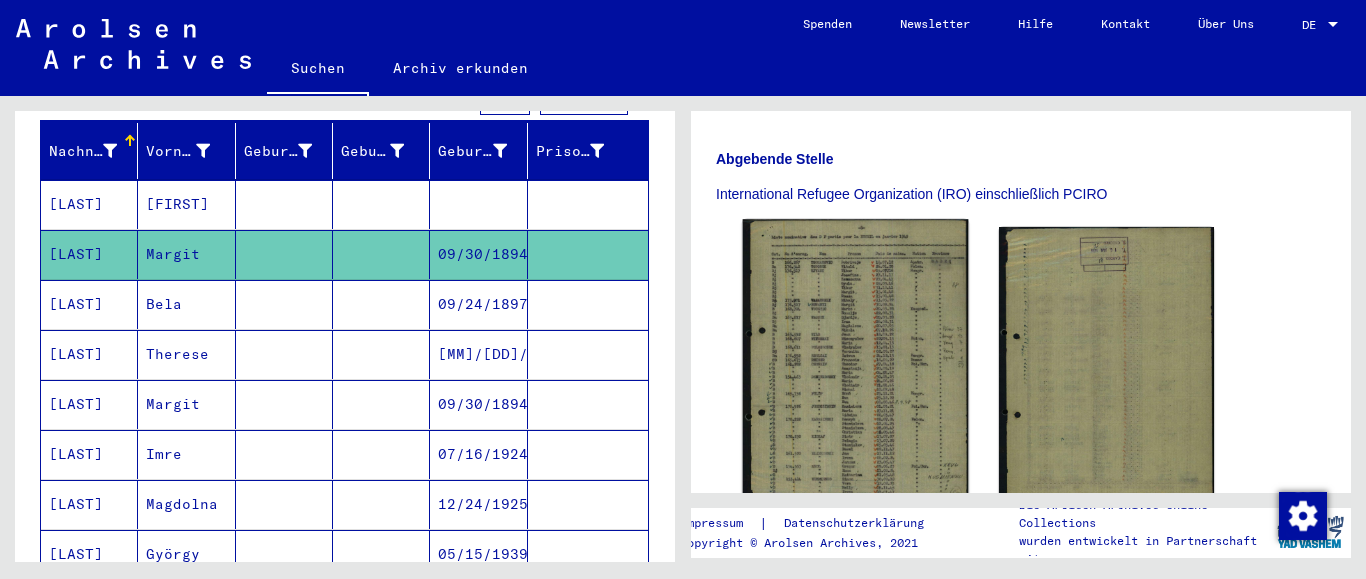 scroll, scrollTop: 648, scrollLeft: 0, axis: vertical 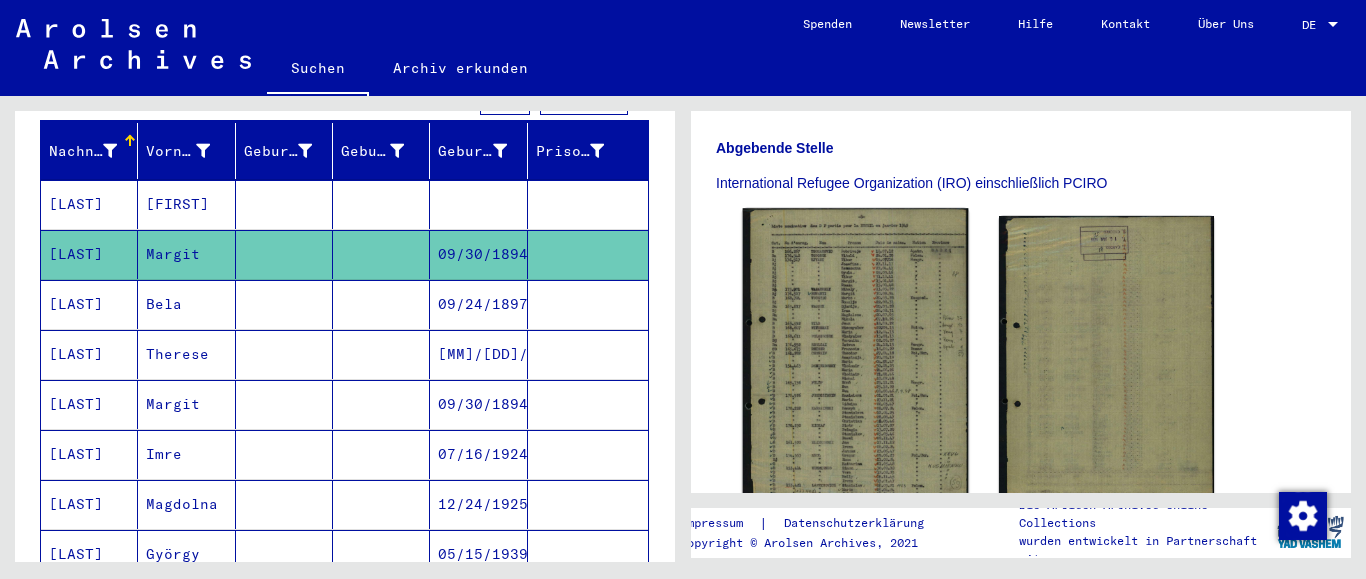 click 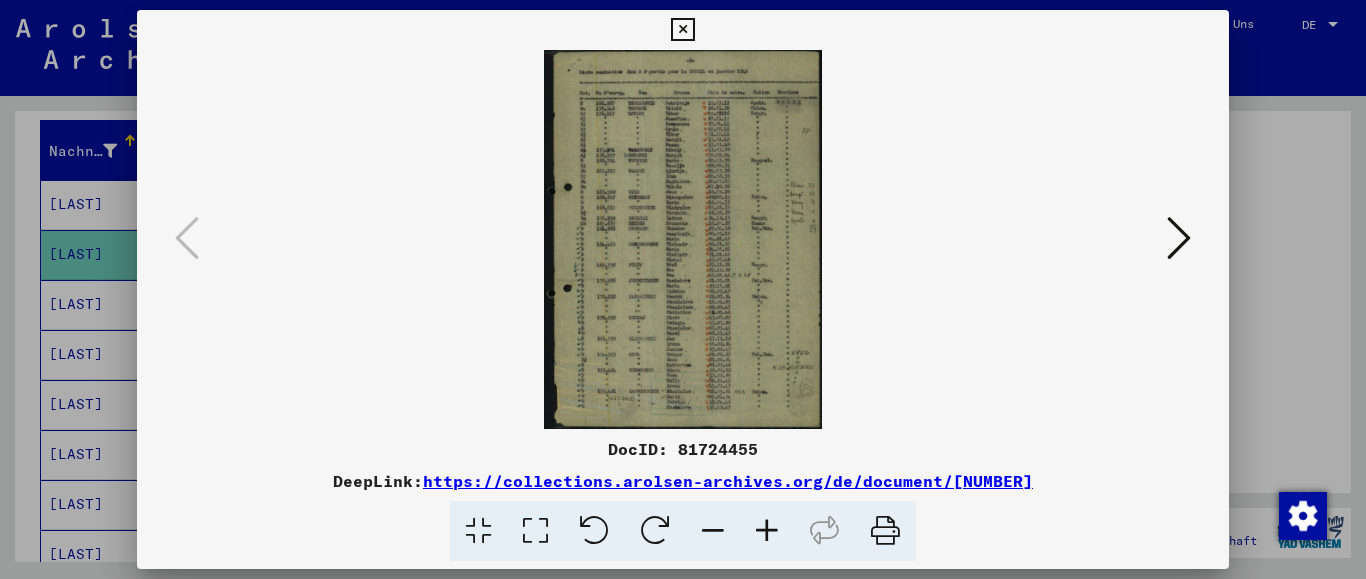 click at bounding box center [885, 531] 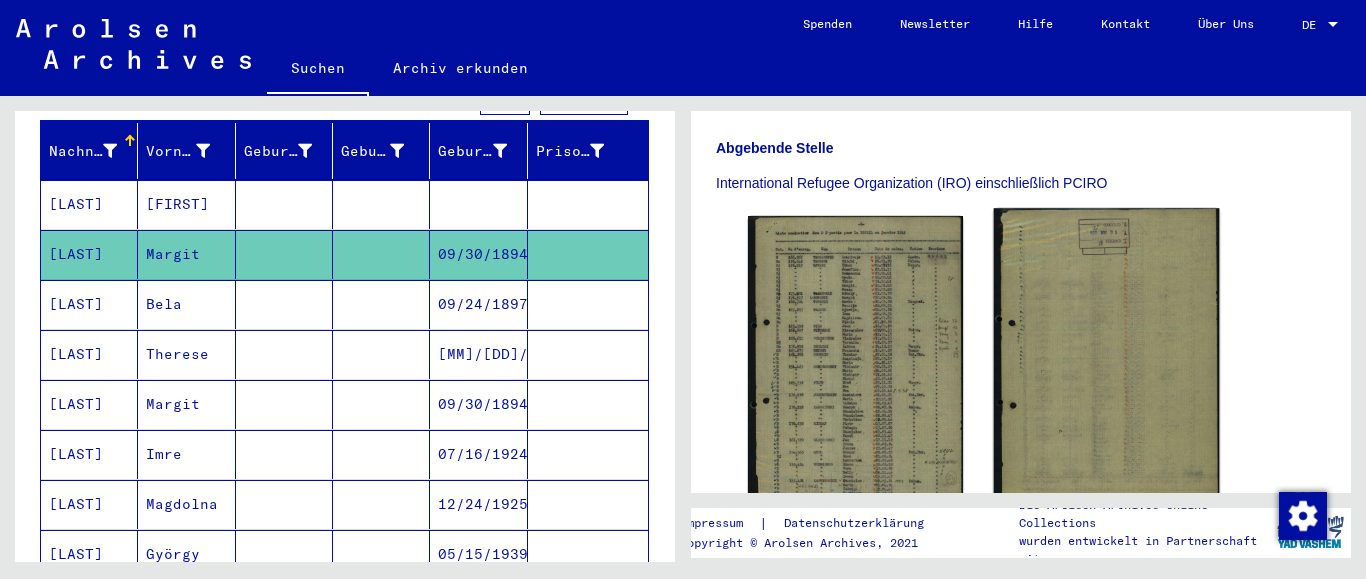 click 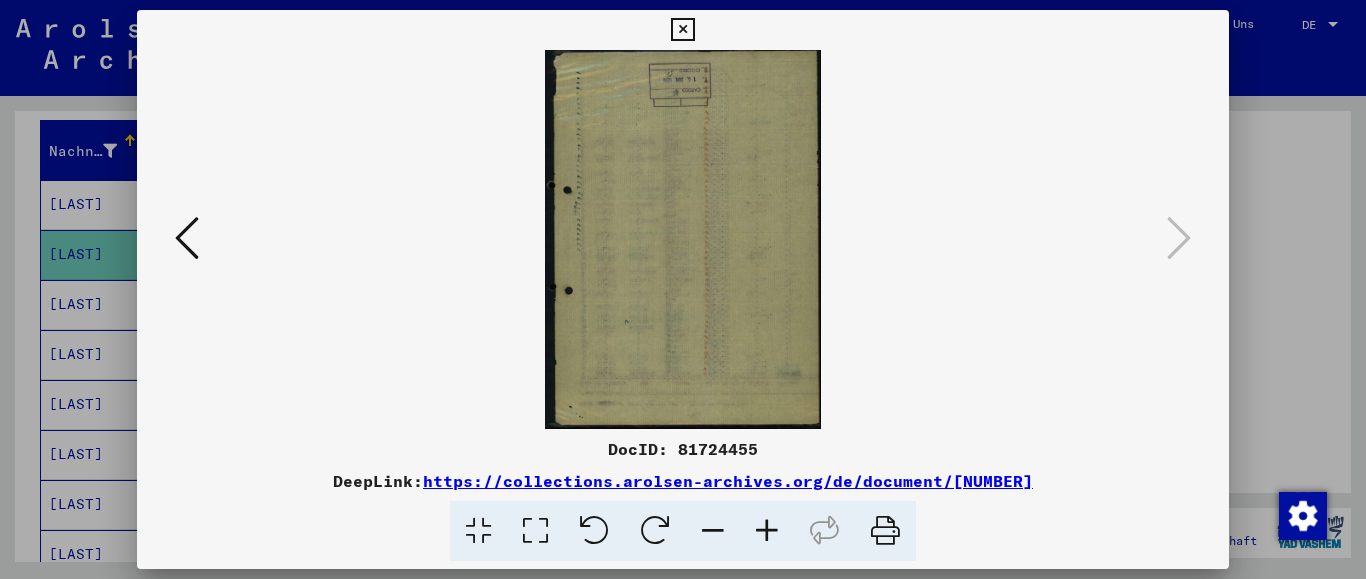 click at bounding box center [682, 30] 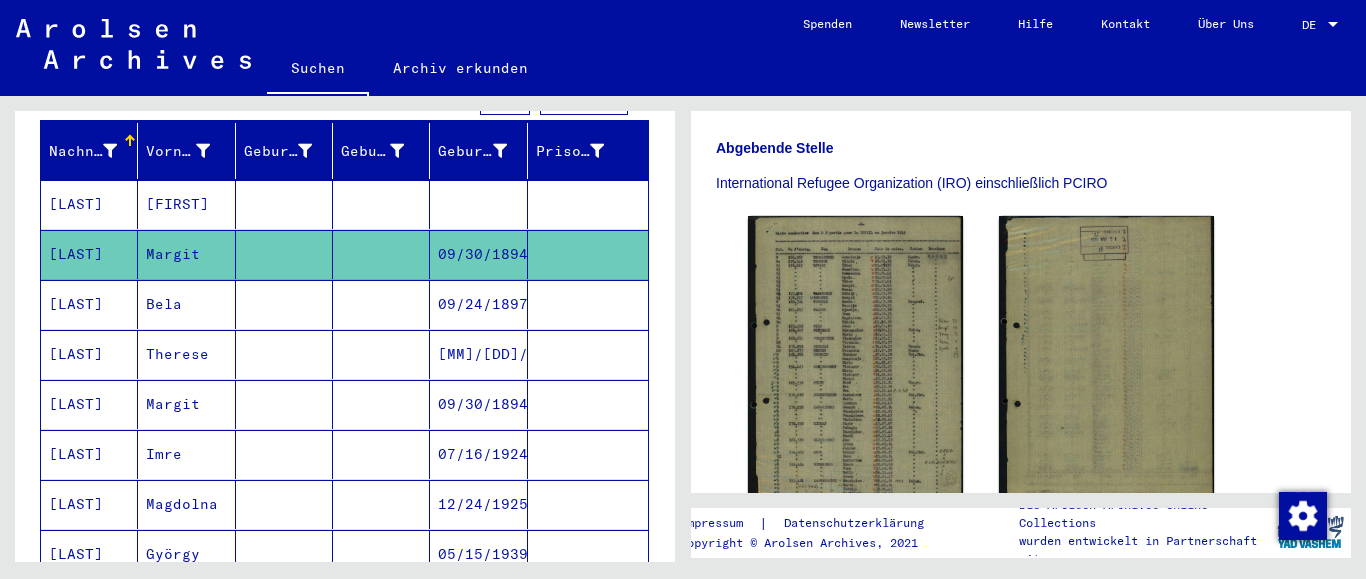 click on "Margit" at bounding box center [186, 454] 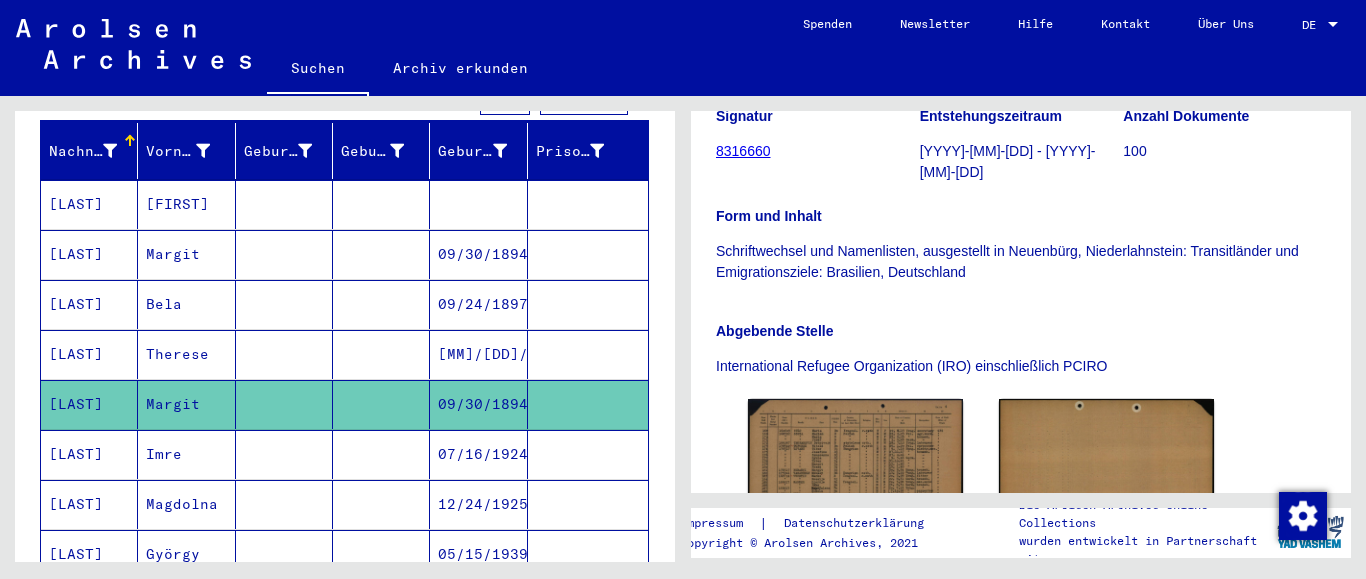 scroll, scrollTop: 432, scrollLeft: 0, axis: vertical 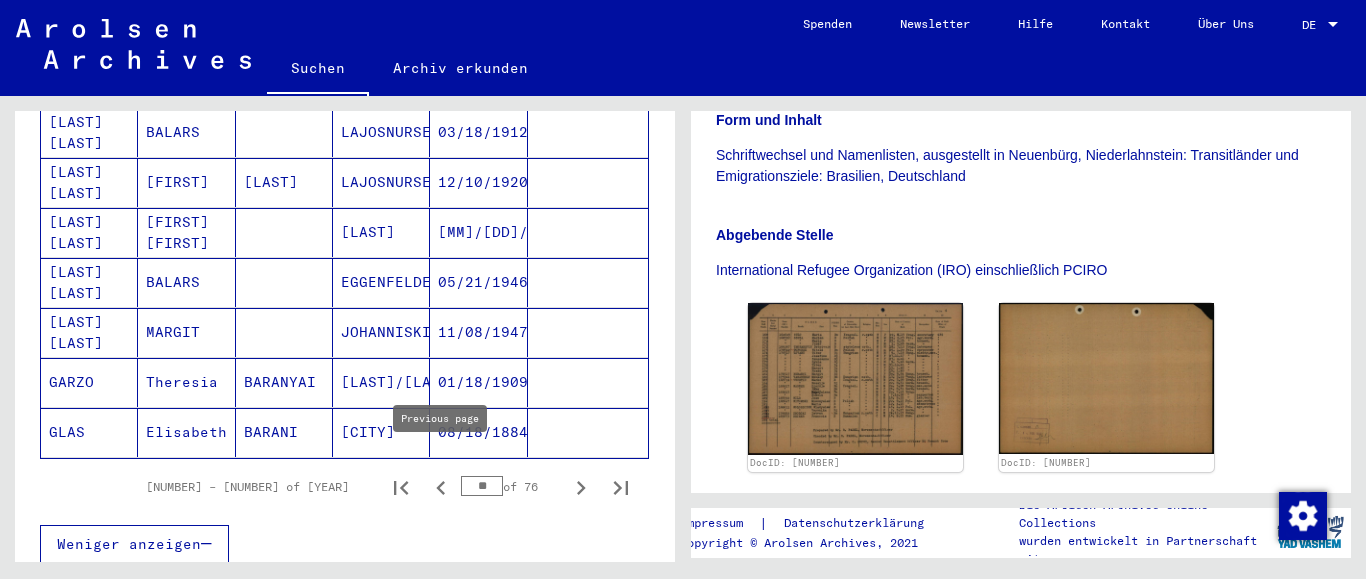 click 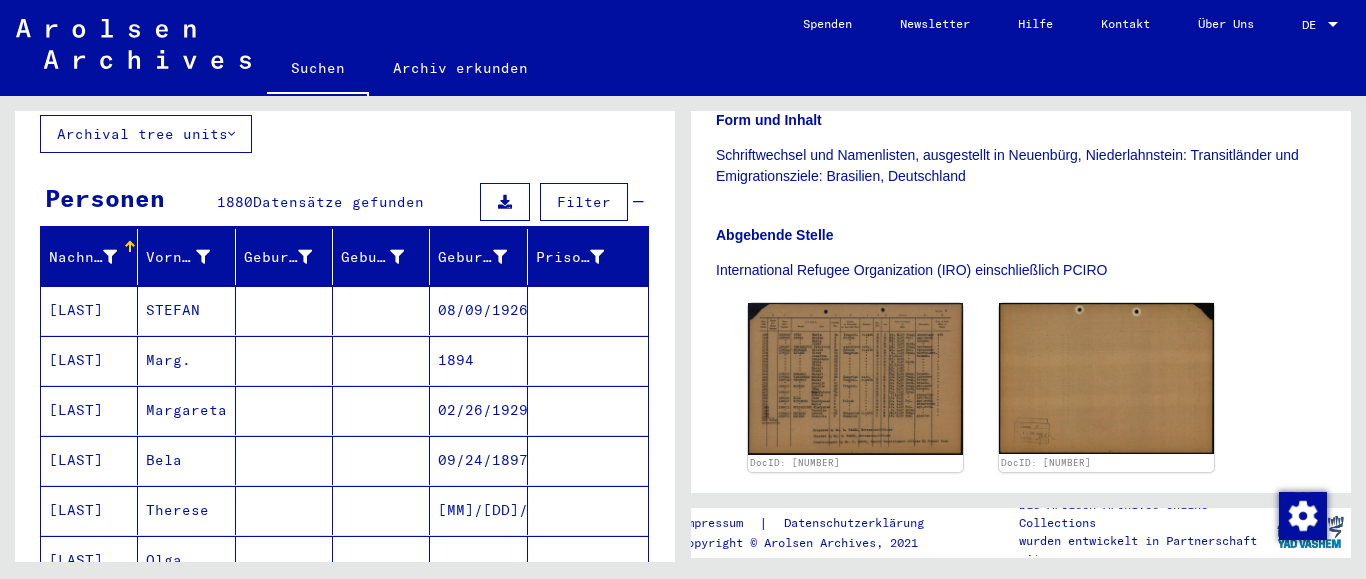 scroll, scrollTop: 138, scrollLeft: 0, axis: vertical 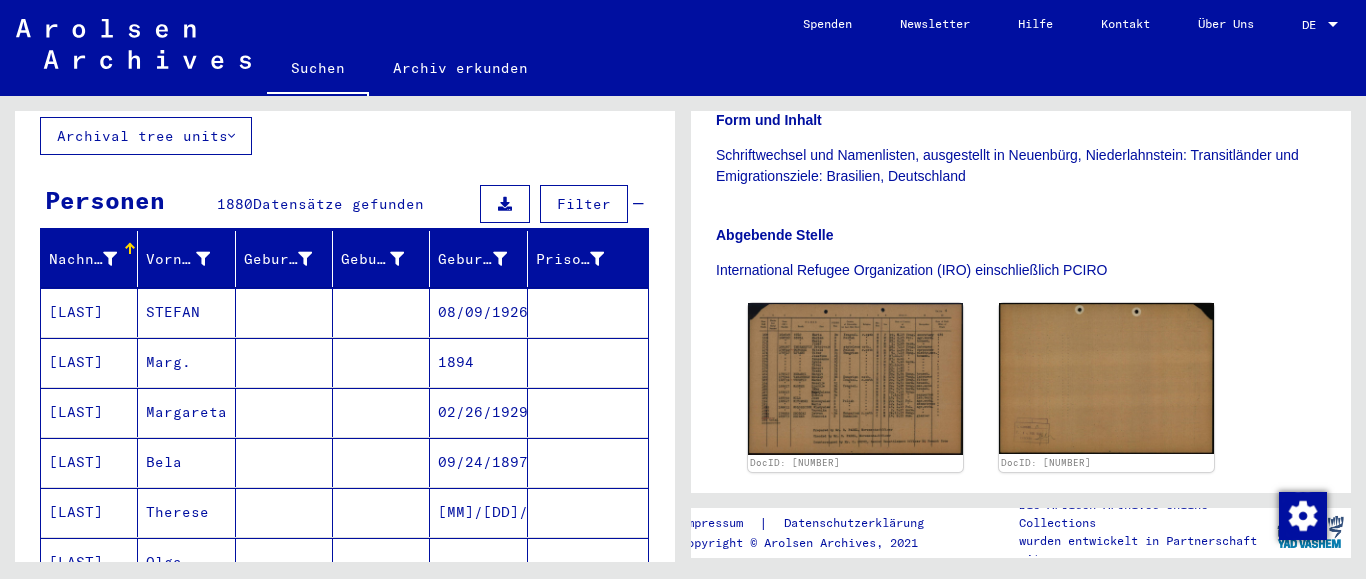 click on "Marg." at bounding box center (186, 412) 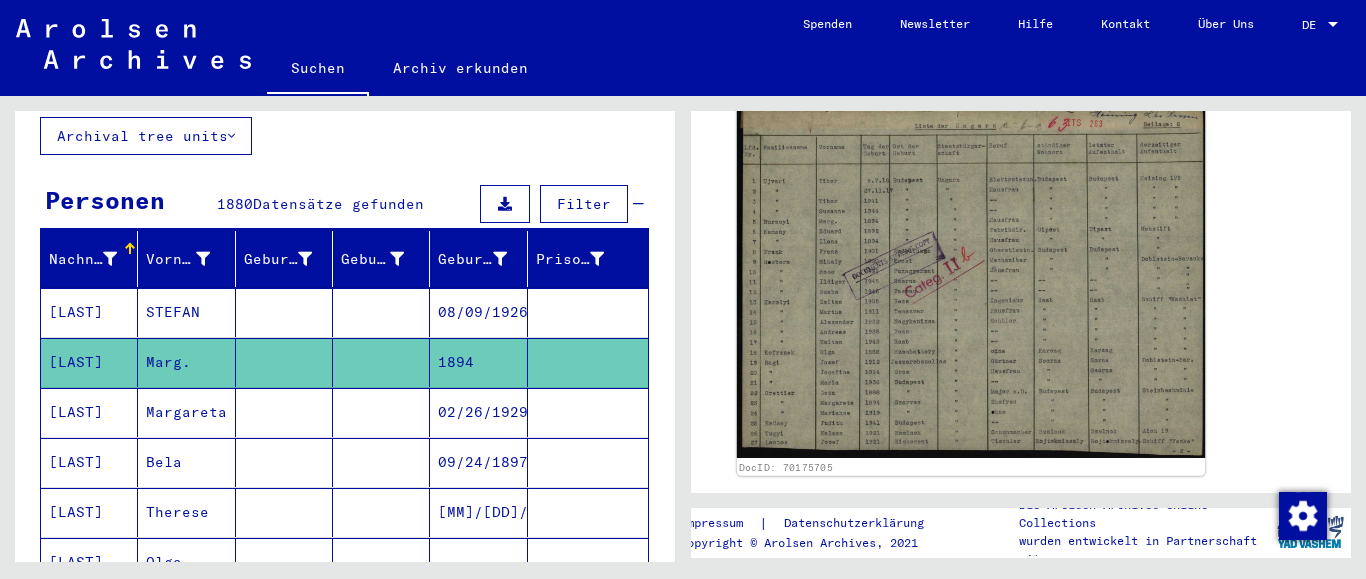 scroll, scrollTop: 324, scrollLeft: 0, axis: vertical 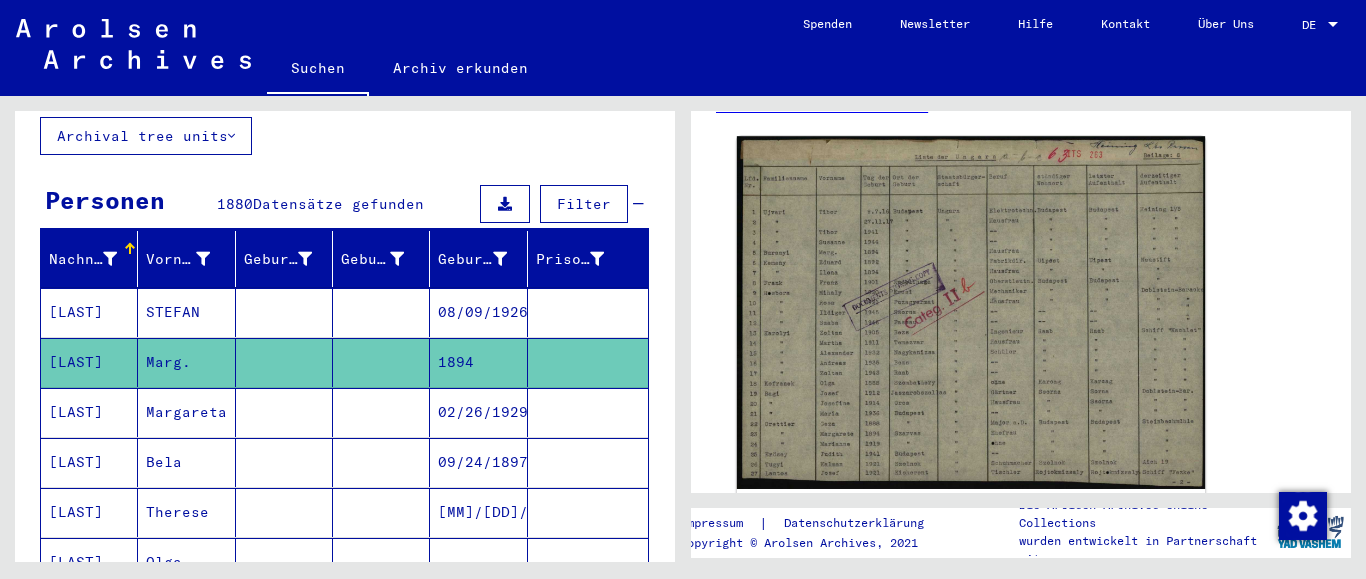 click 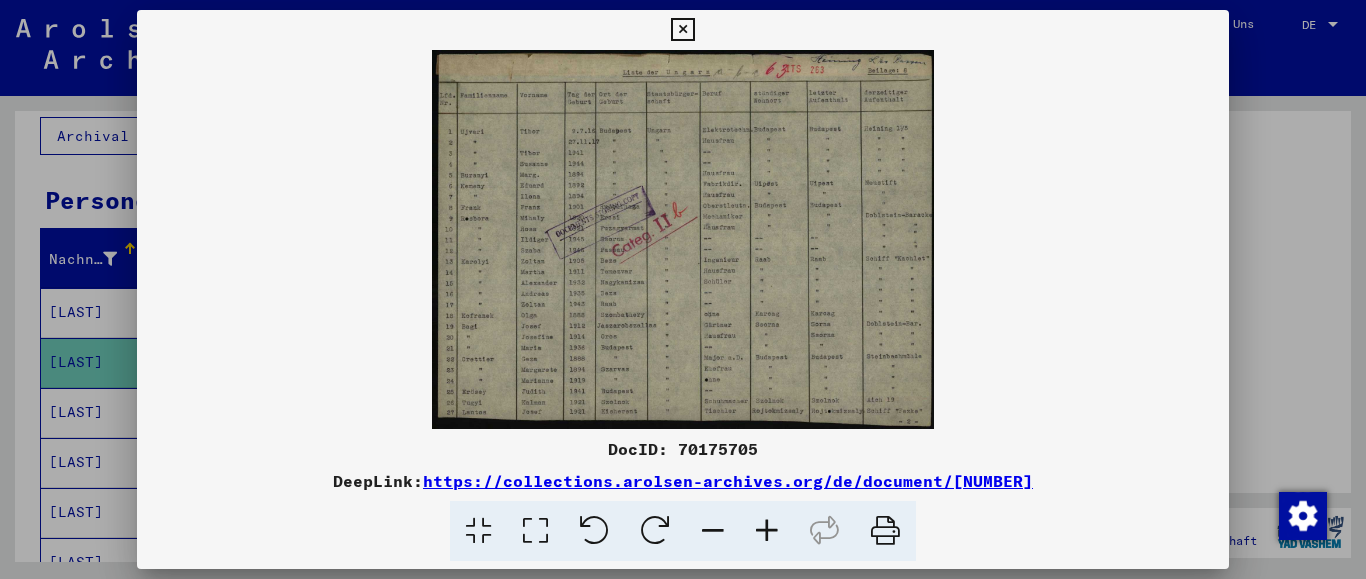 click at bounding box center (885, 531) 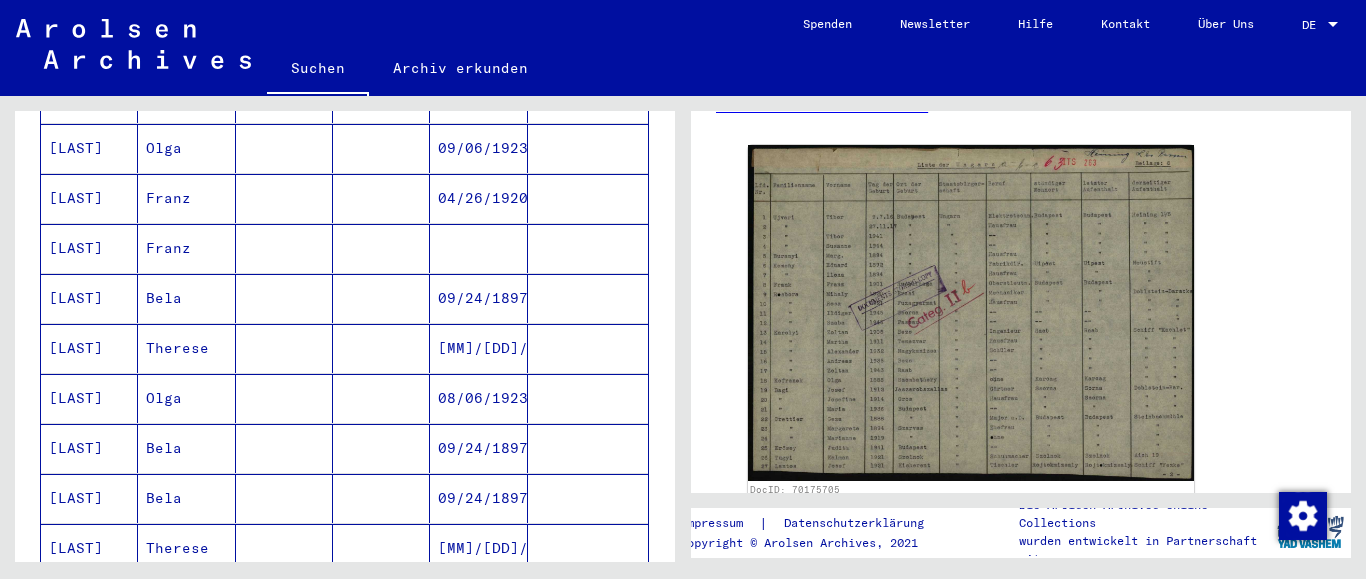 scroll, scrollTop: 1347, scrollLeft: 0, axis: vertical 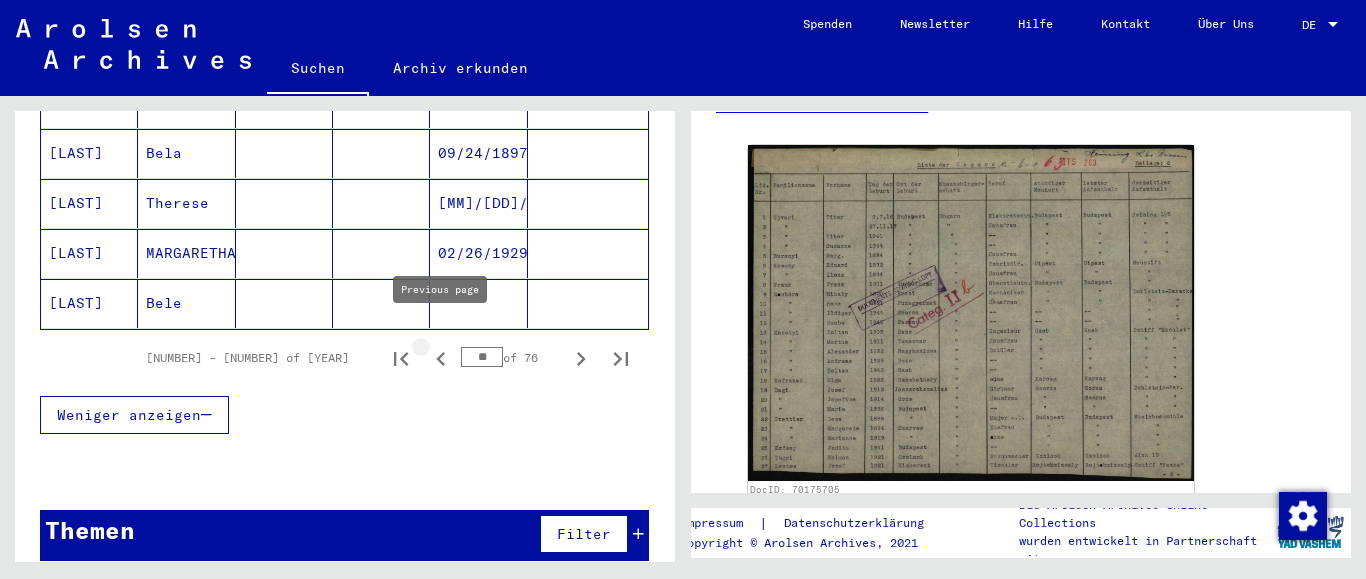 click 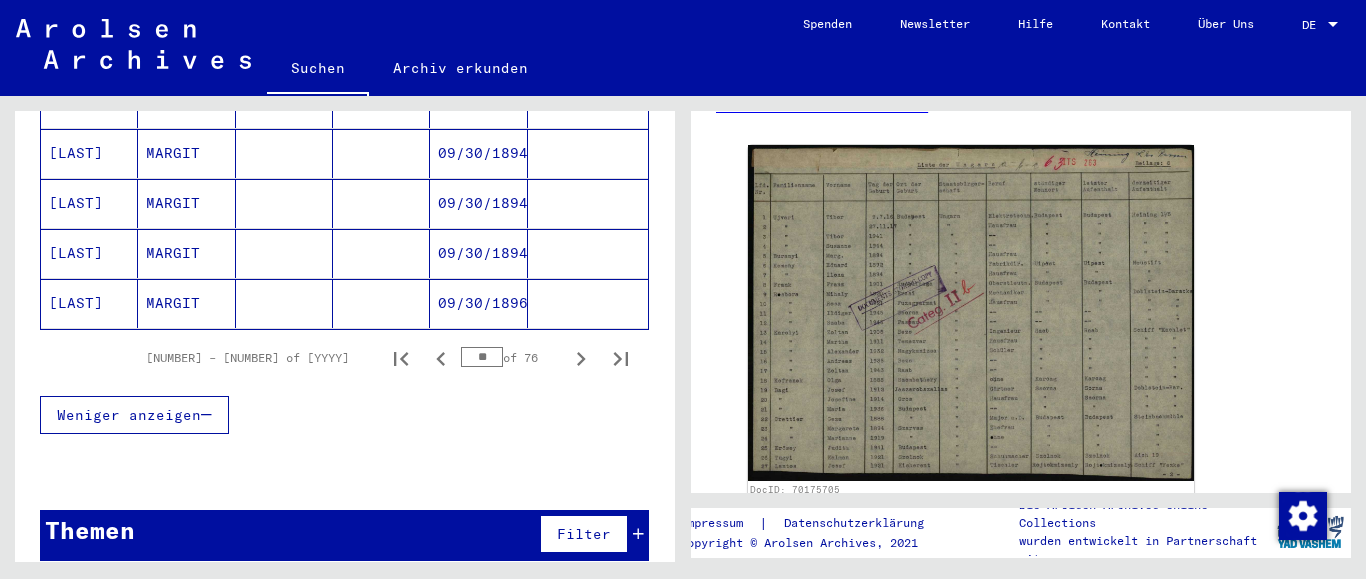 click on "MARGIT" 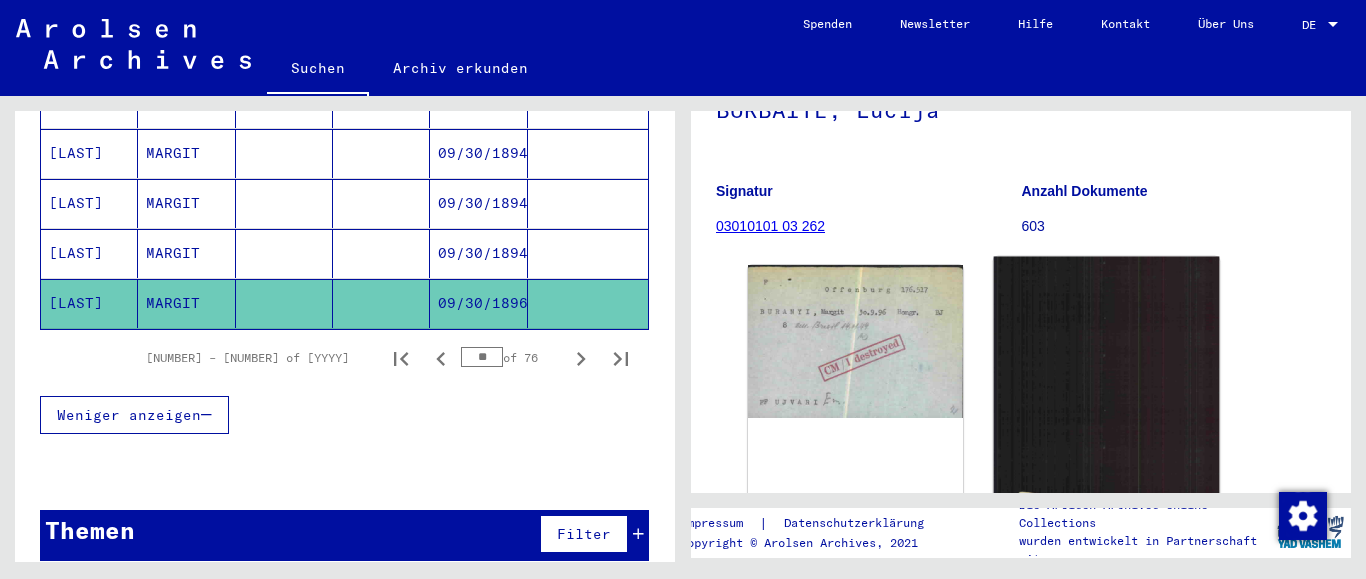 scroll, scrollTop: 324, scrollLeft: 0, axis: vertical 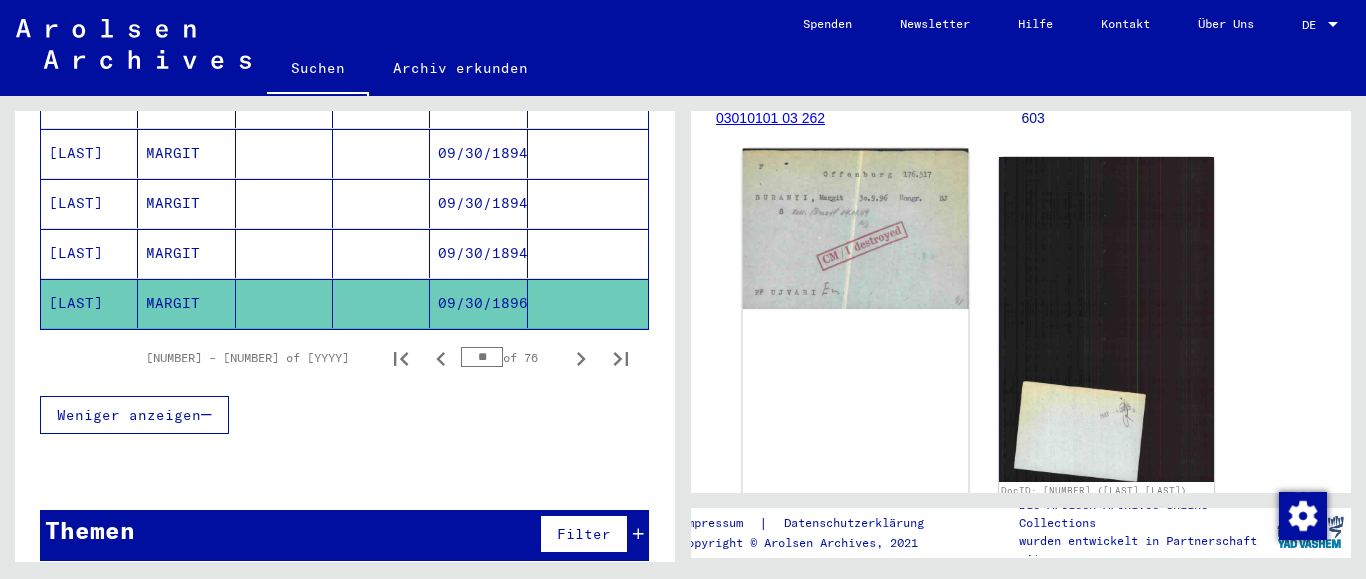 click 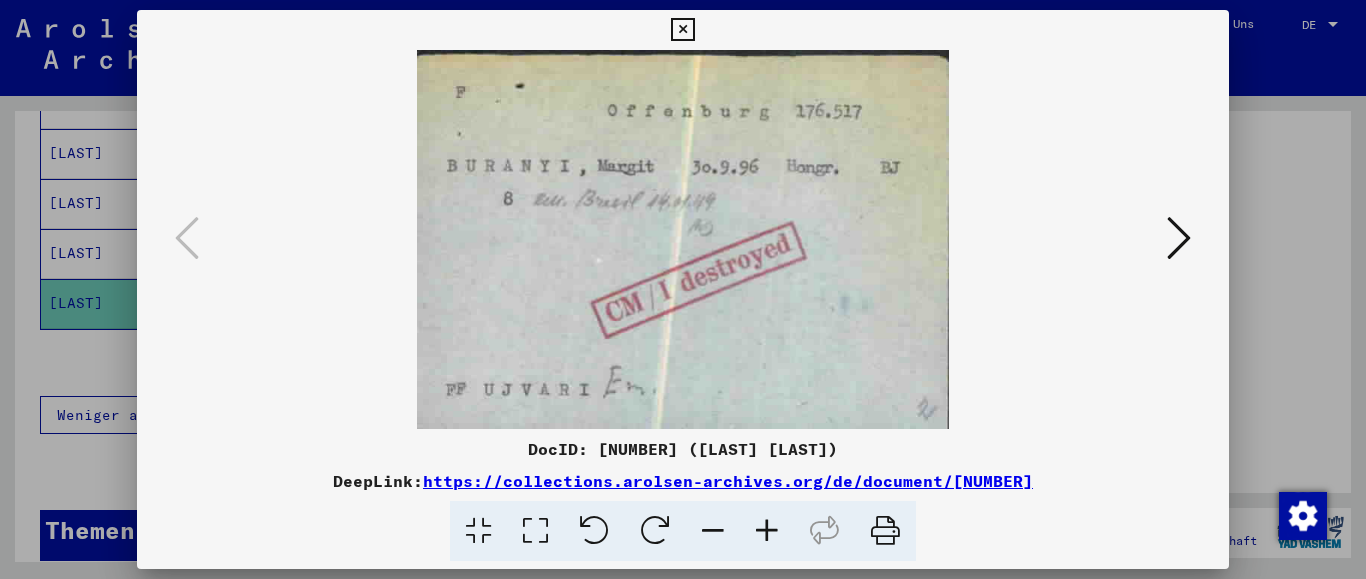 click at bounding box center [885, 531] 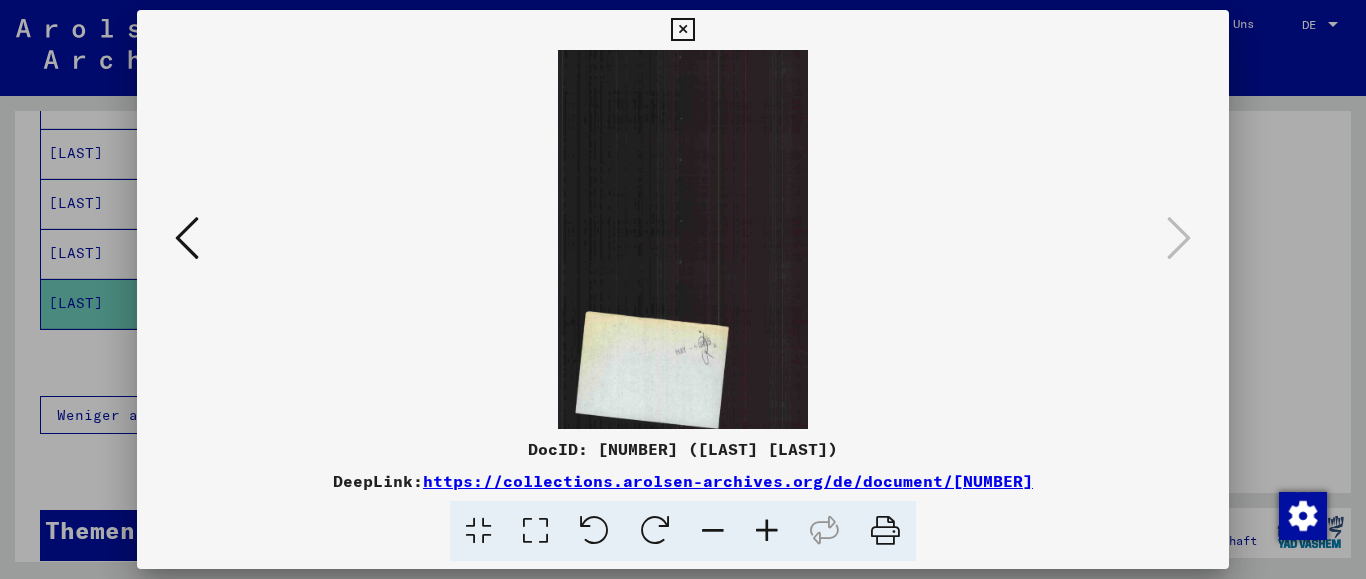click at bounding box center [682, 30] 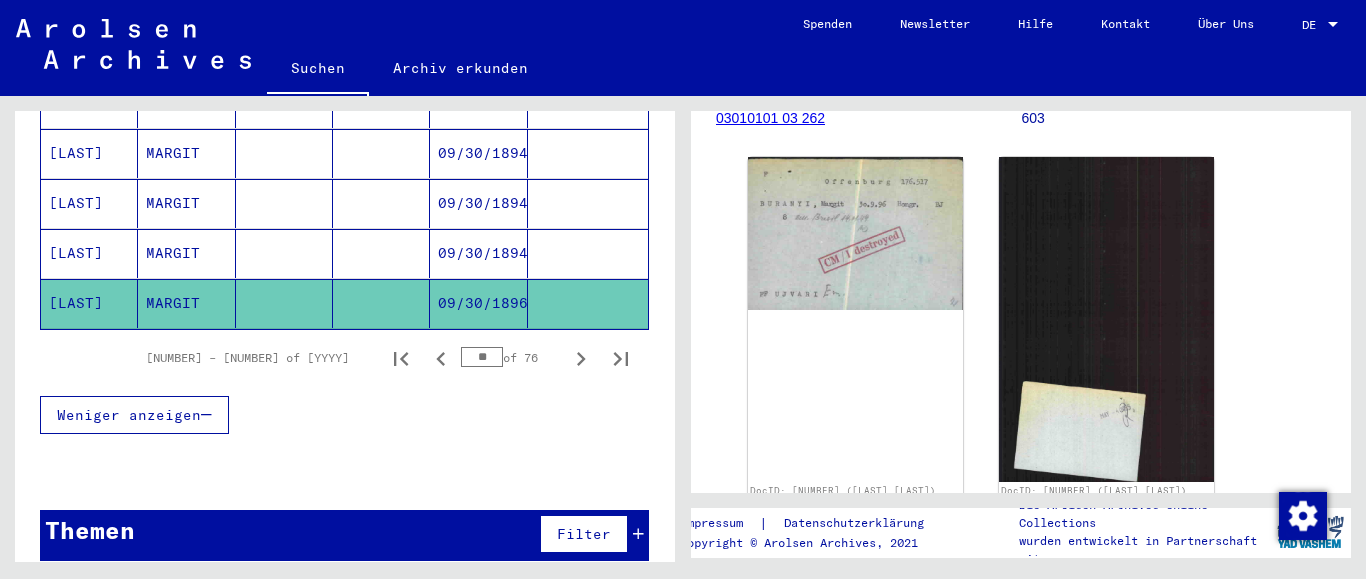 click on "MARGIT" at bounding box center [186, 303] 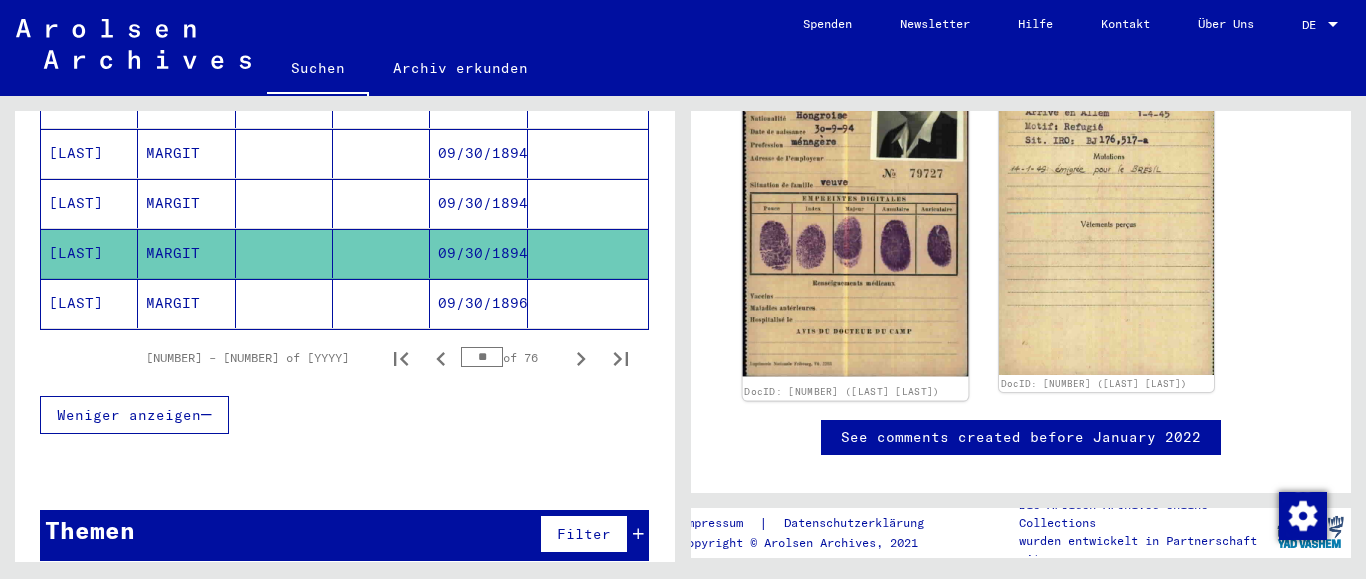 scroll, scrollTop: 324, scrollLeft: 0, axis: vertical 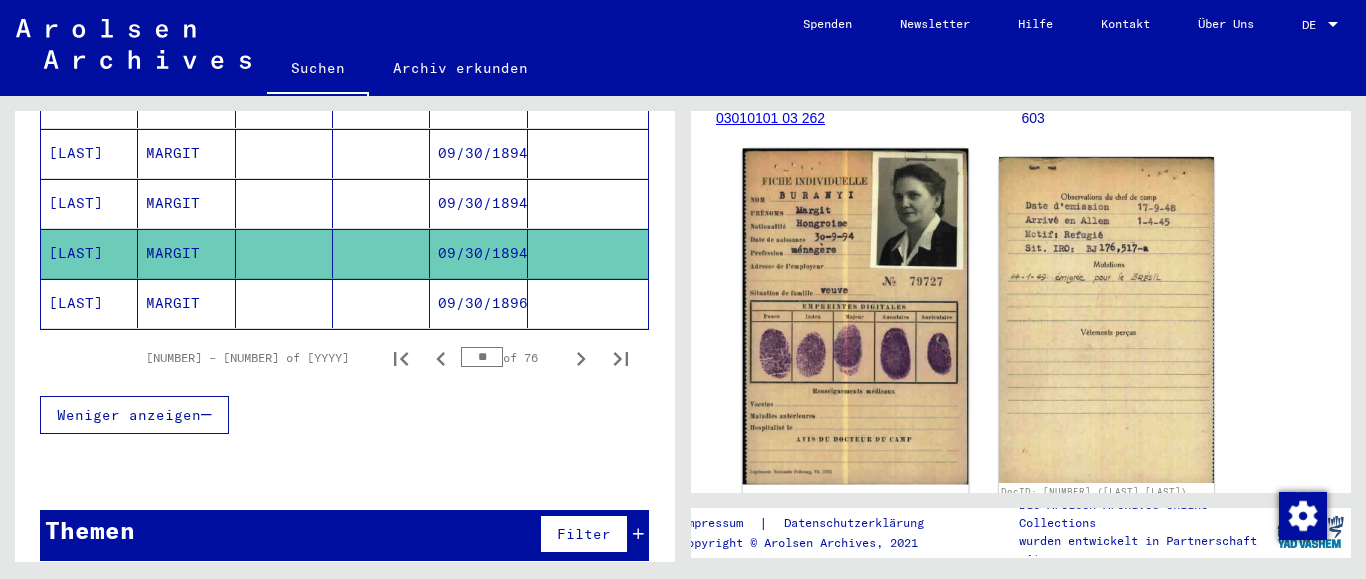 click 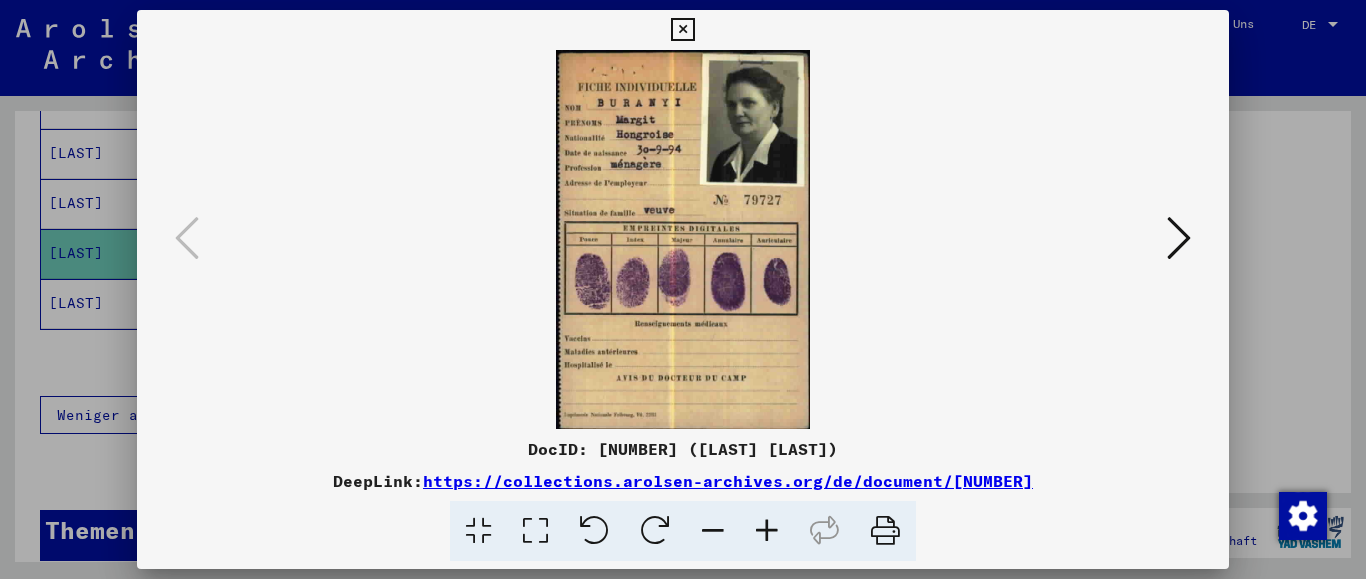 click at bounding box center (885, 531) 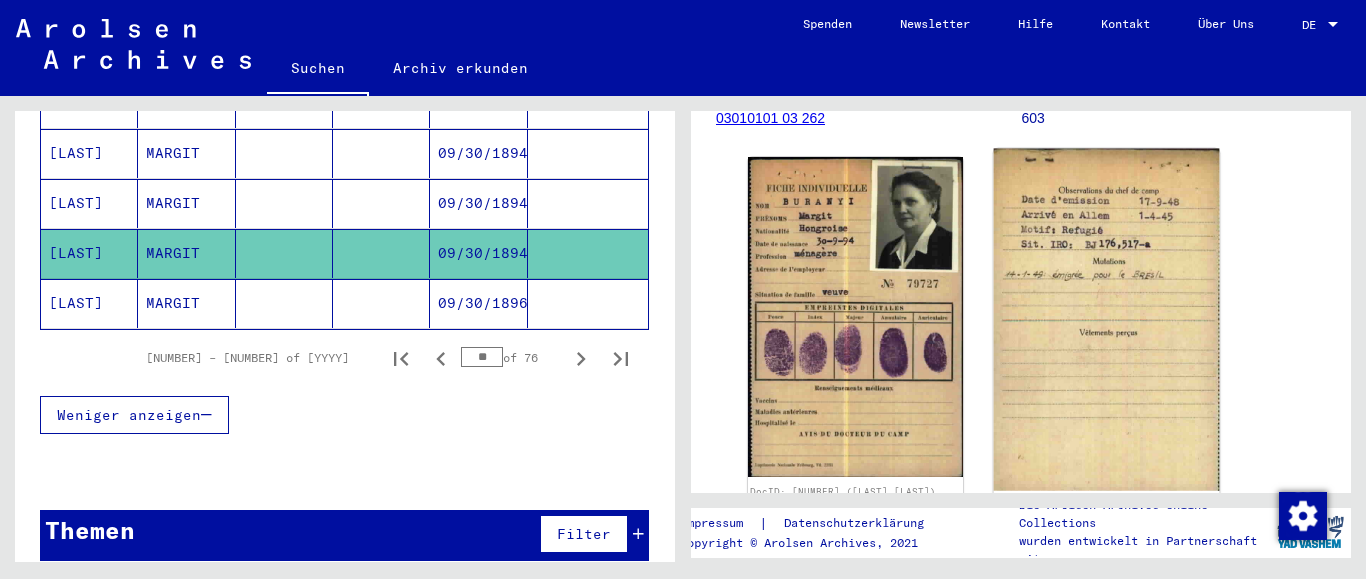 click 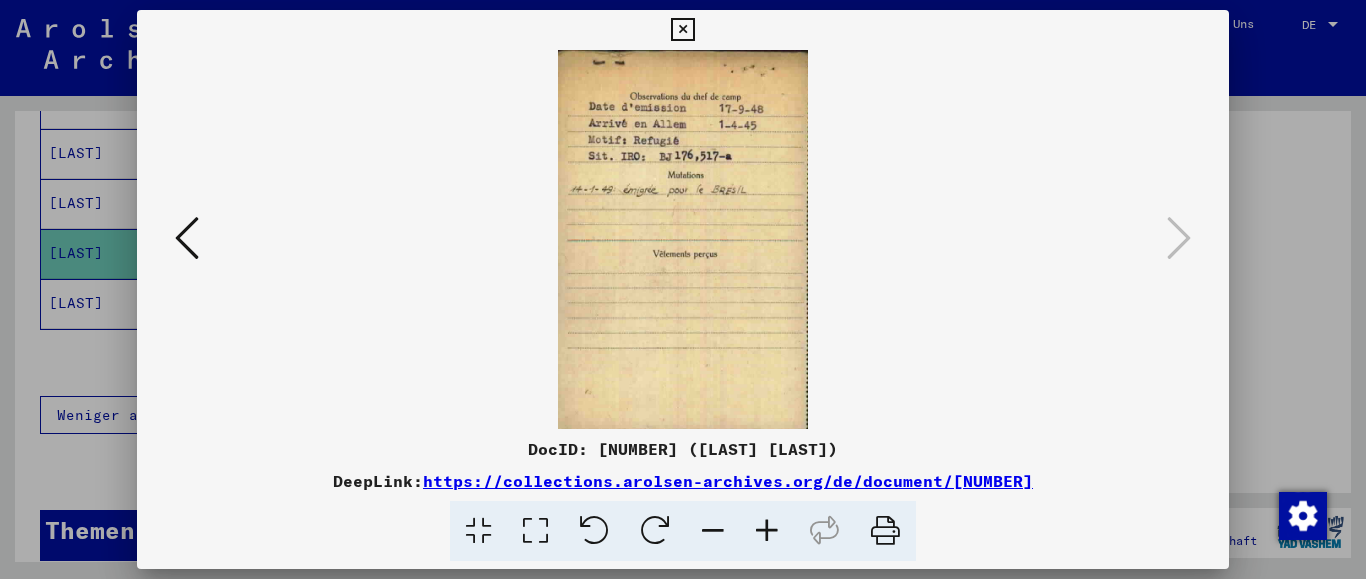 click at bounding box center (885, 531) 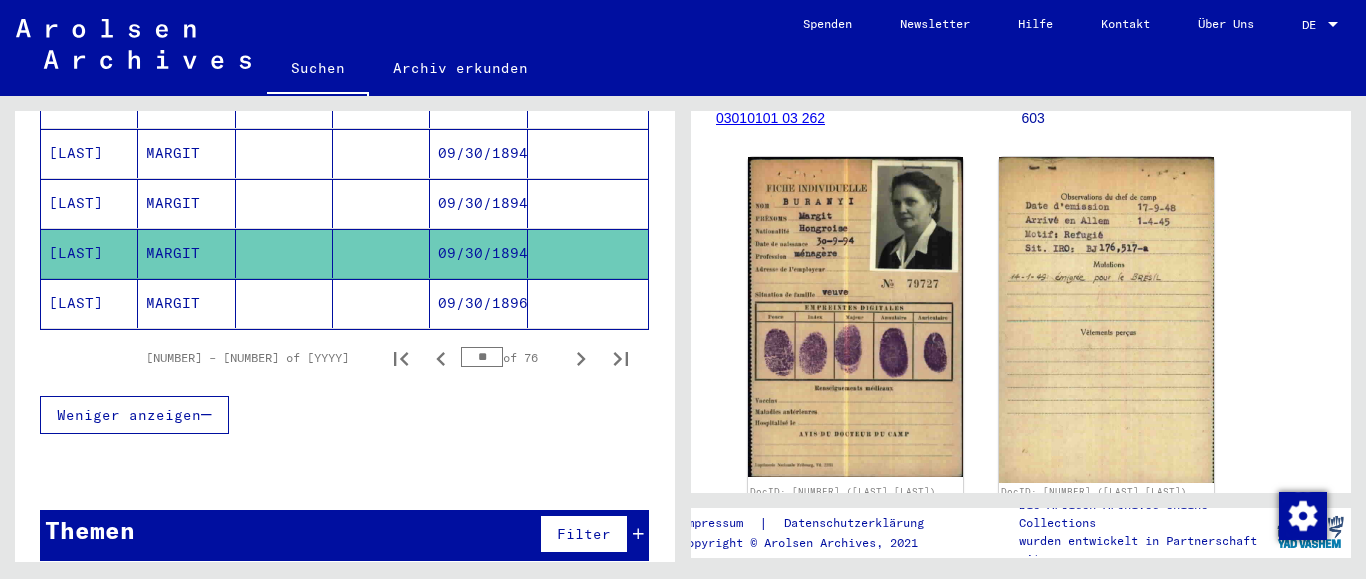click on "MARGIT" at bounding box center (186, 253) 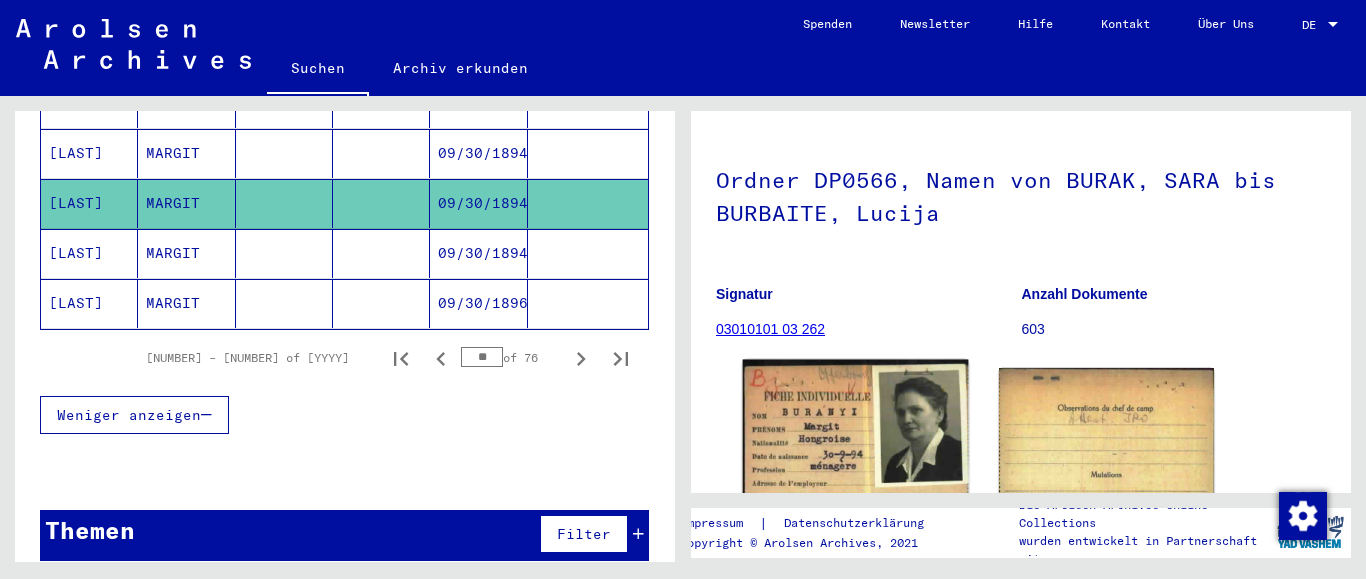 scroll, scrollTop: 324, scrollLeft: 0, axis: vertical 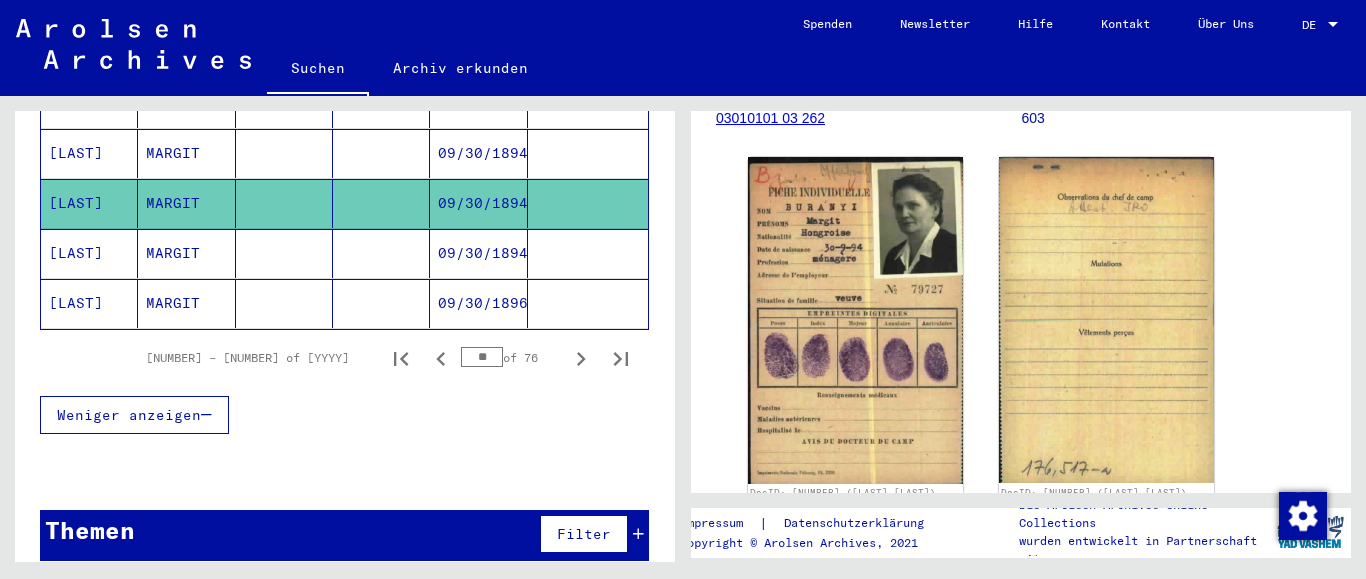 click on "MARGIT" at bounding box center (186, 203) 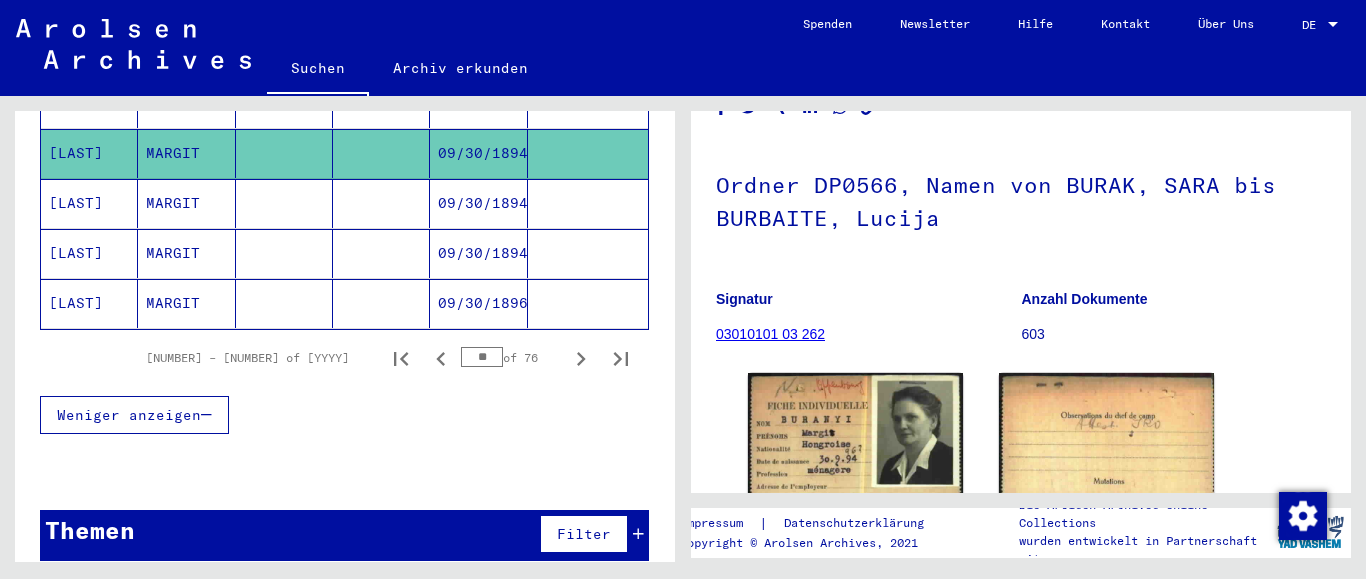 scroll, scrollTop: 216, scrollLeft: 0, axis: vertical 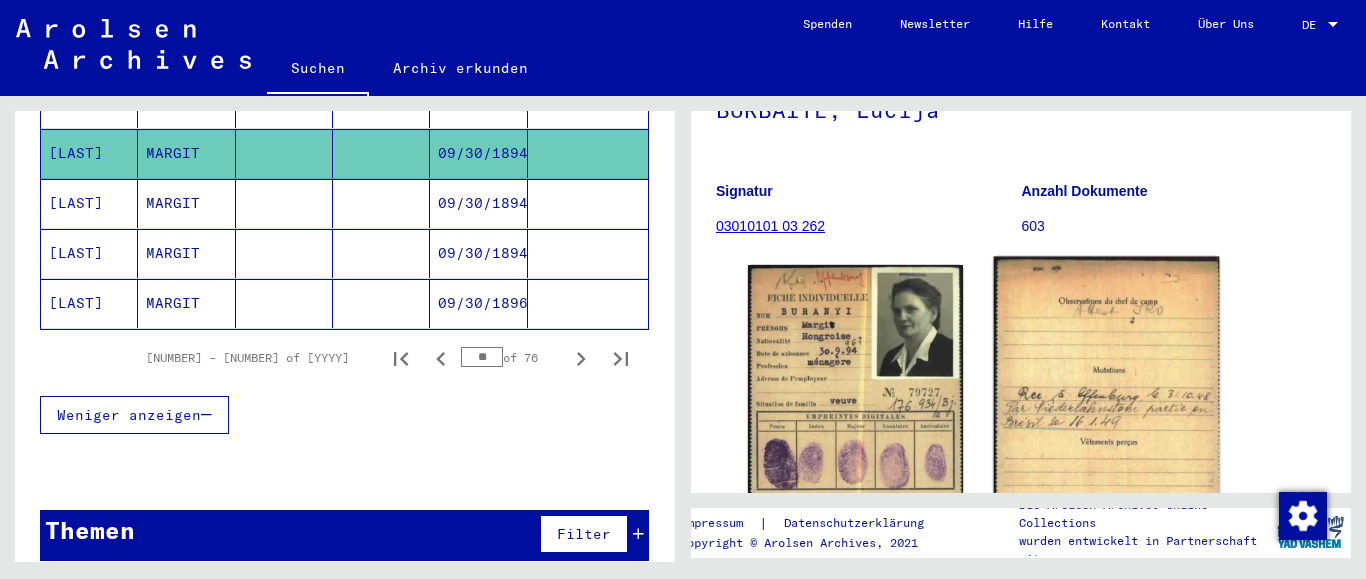click 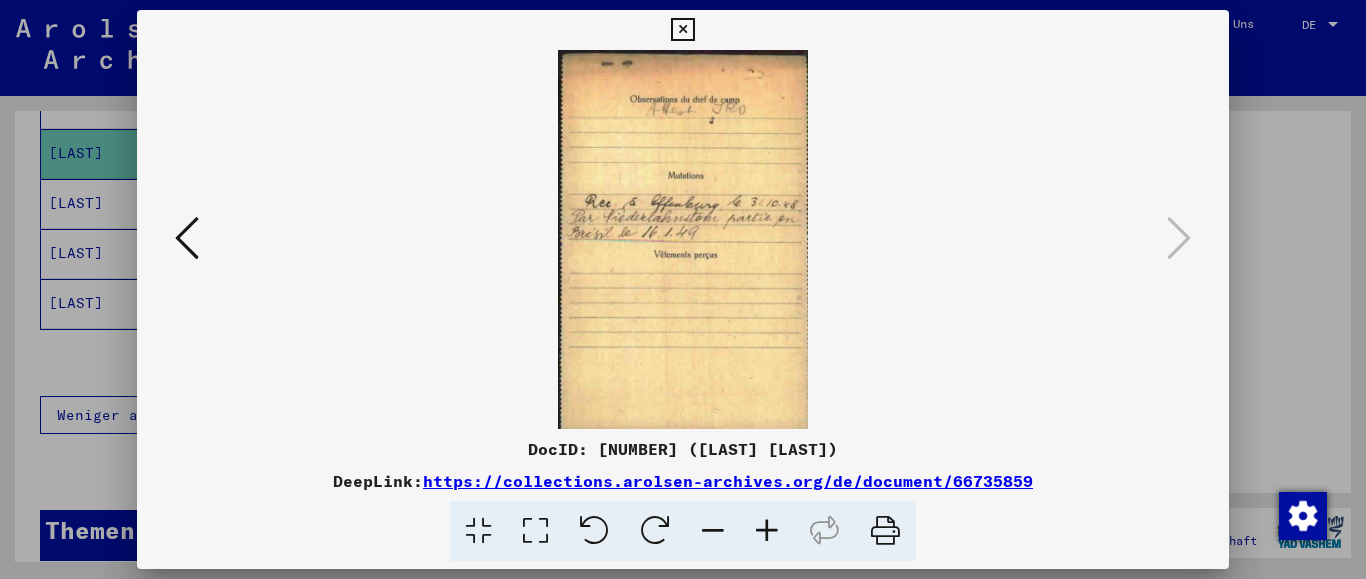 click at bounding box center [885, 531] 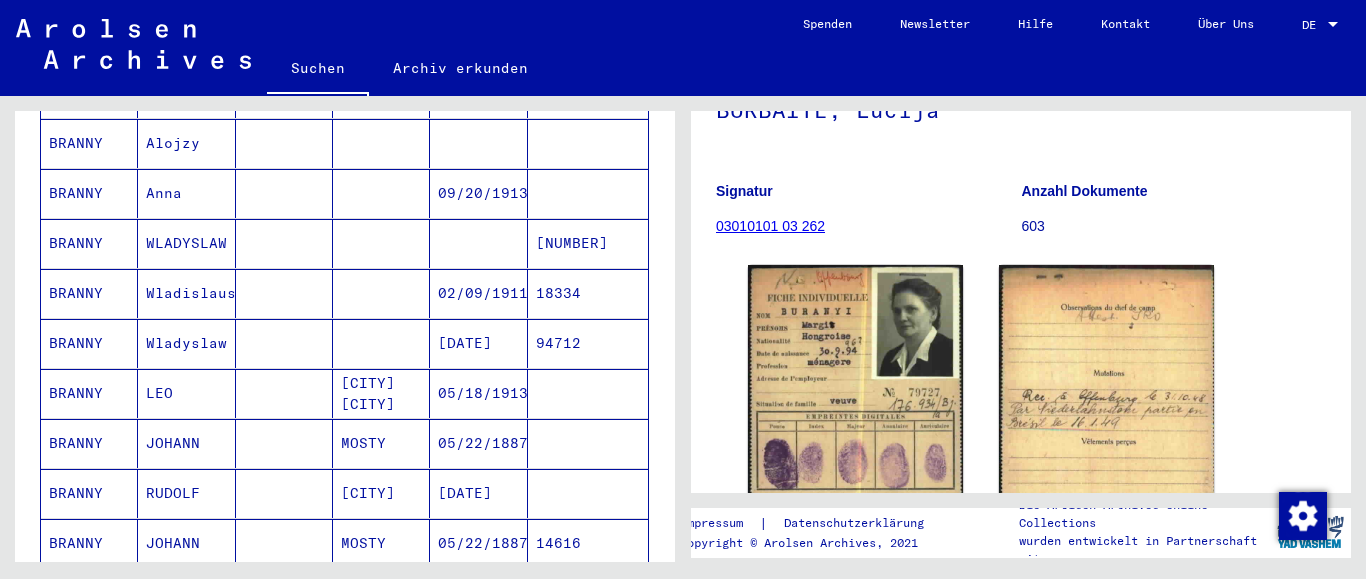 scroll, scrollTop: 1347, scrollLeft: 0, axis: vertical 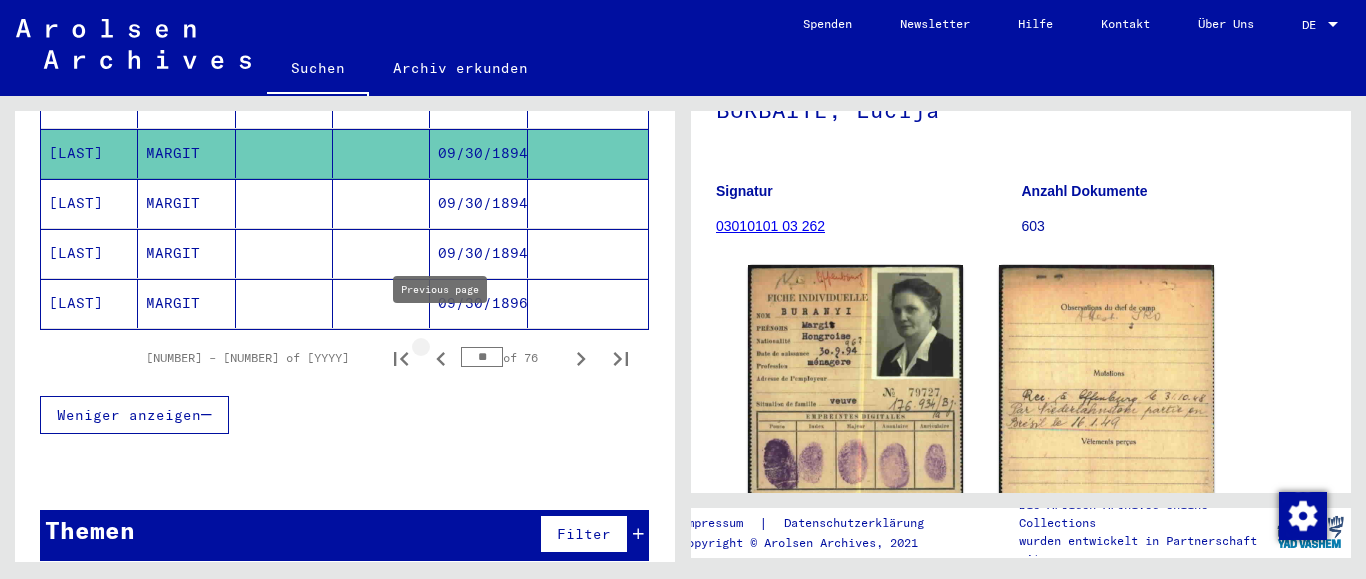 click 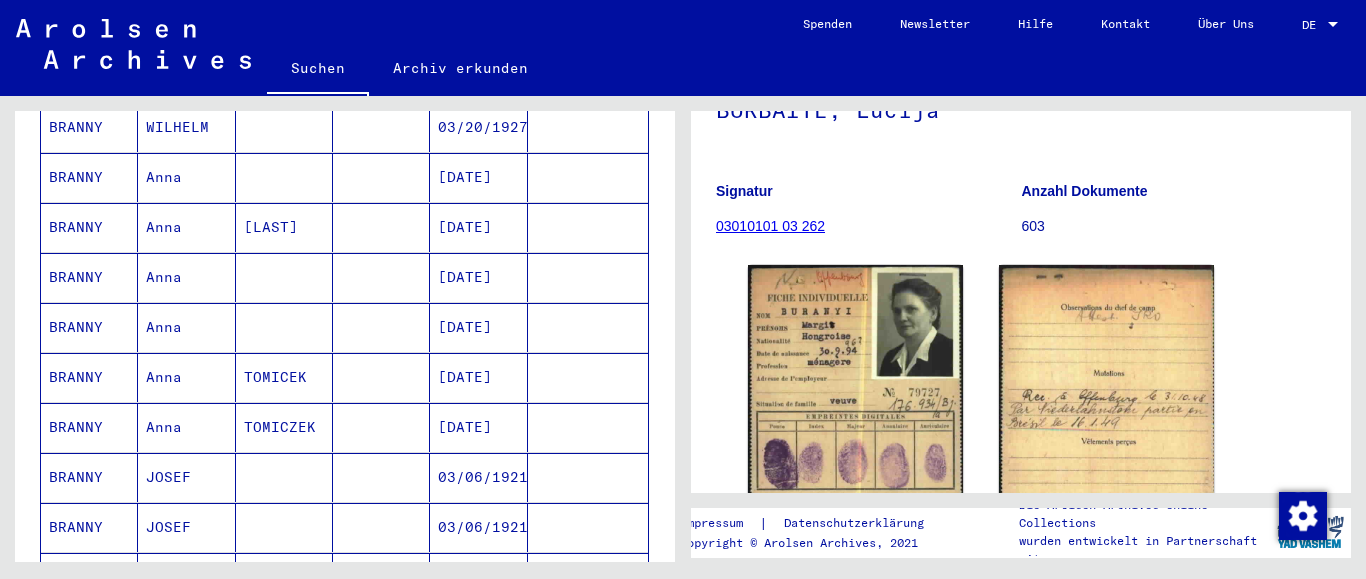 scroll, scrollTop: 699, scrollLeft: 0, axis: vertical 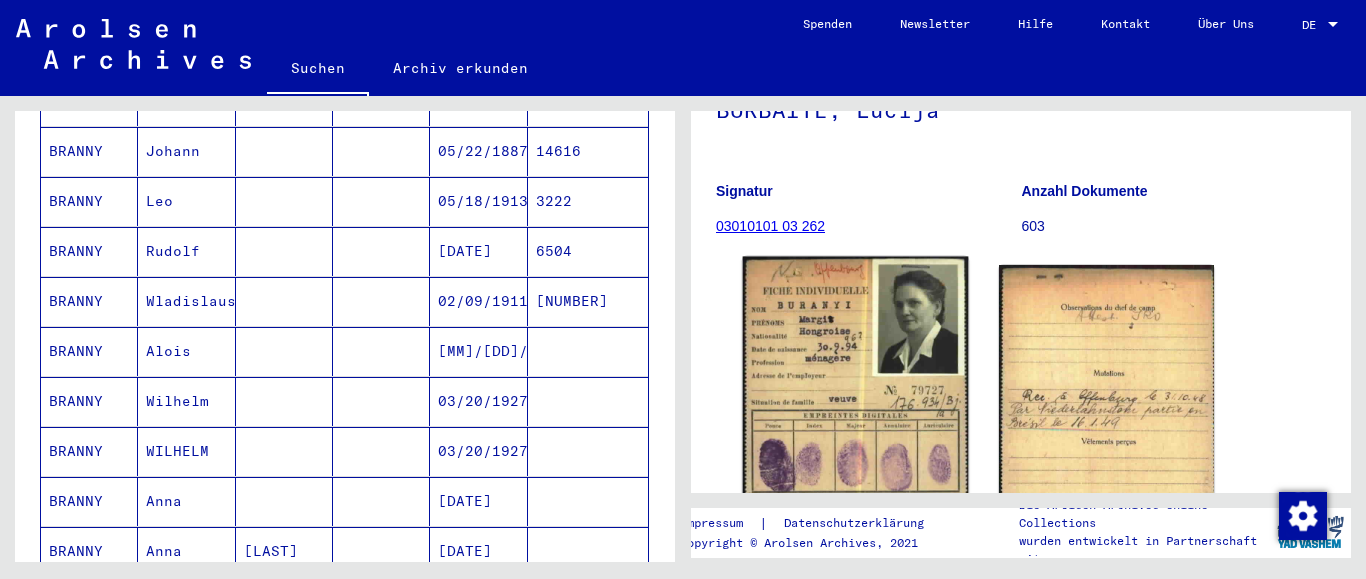 click 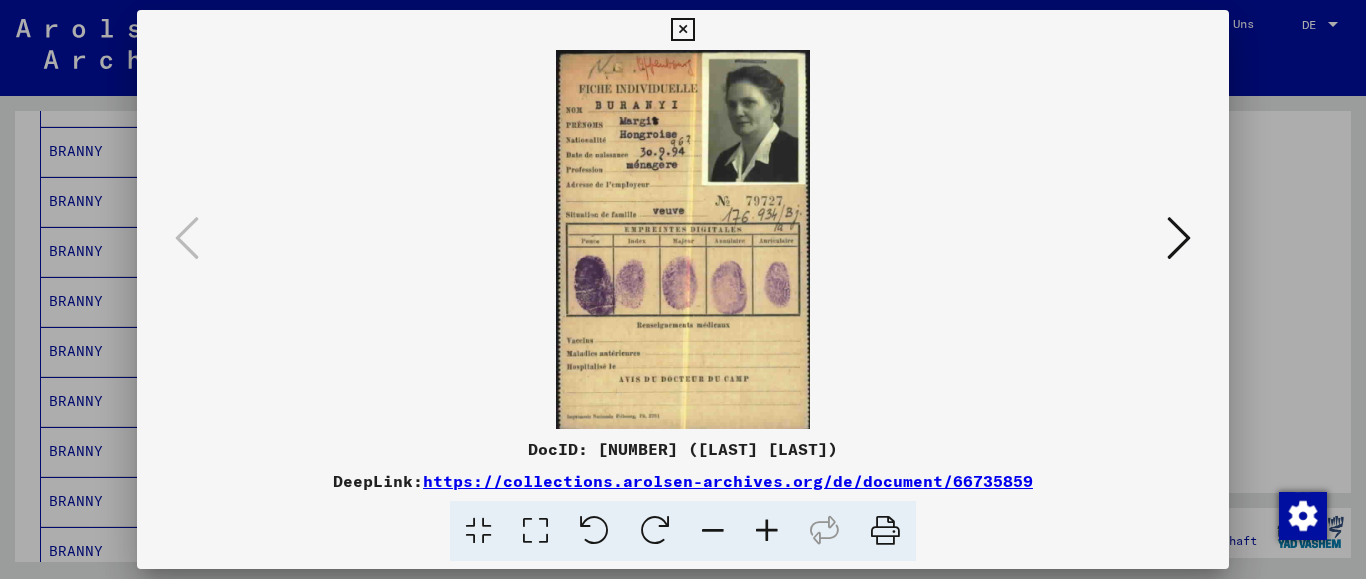 click at bounding box center [683, 239] 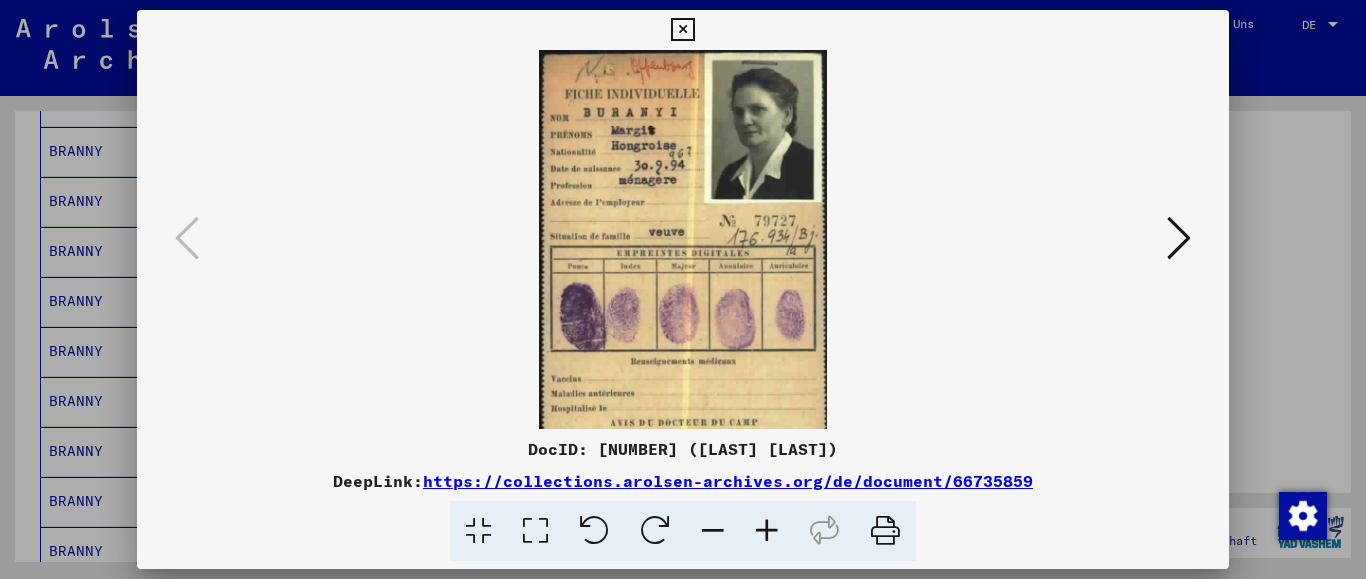 click at bounding box center (767, 531) 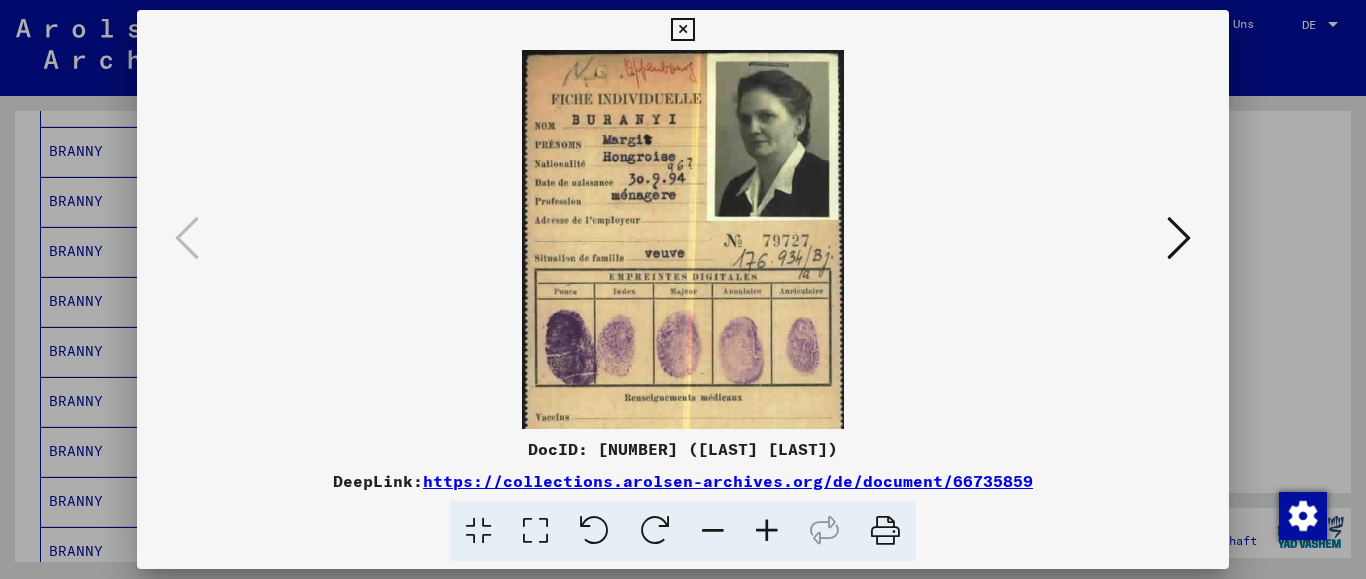 click at bounding box center [767, 531] 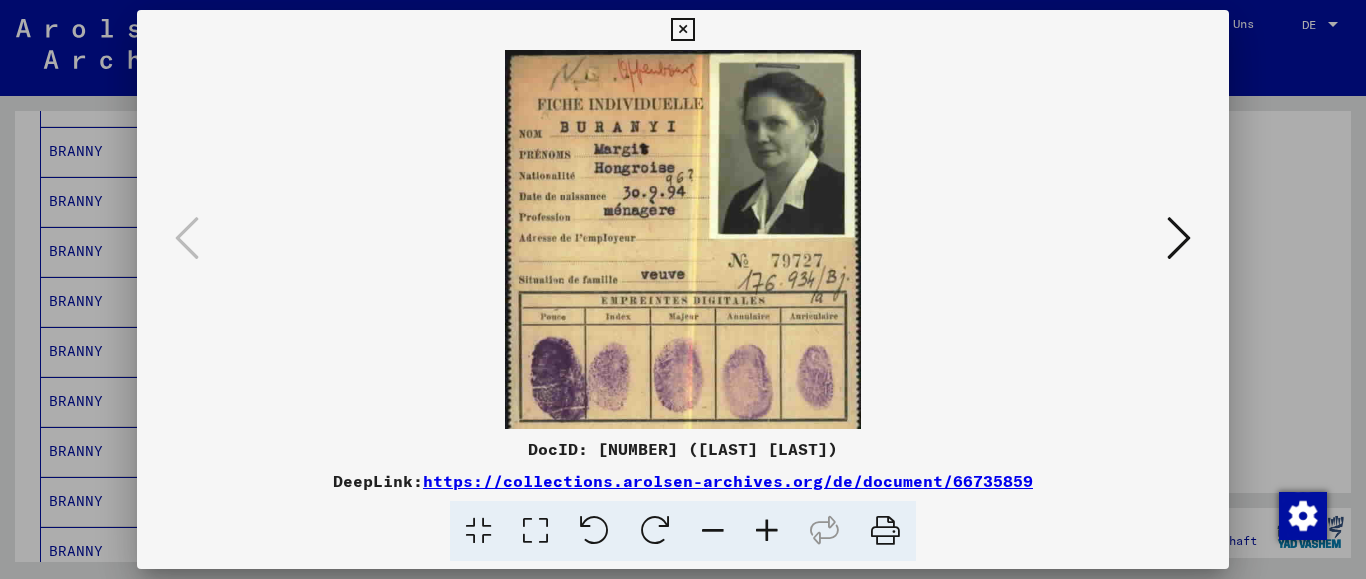 click at bounding box center [767, 531] 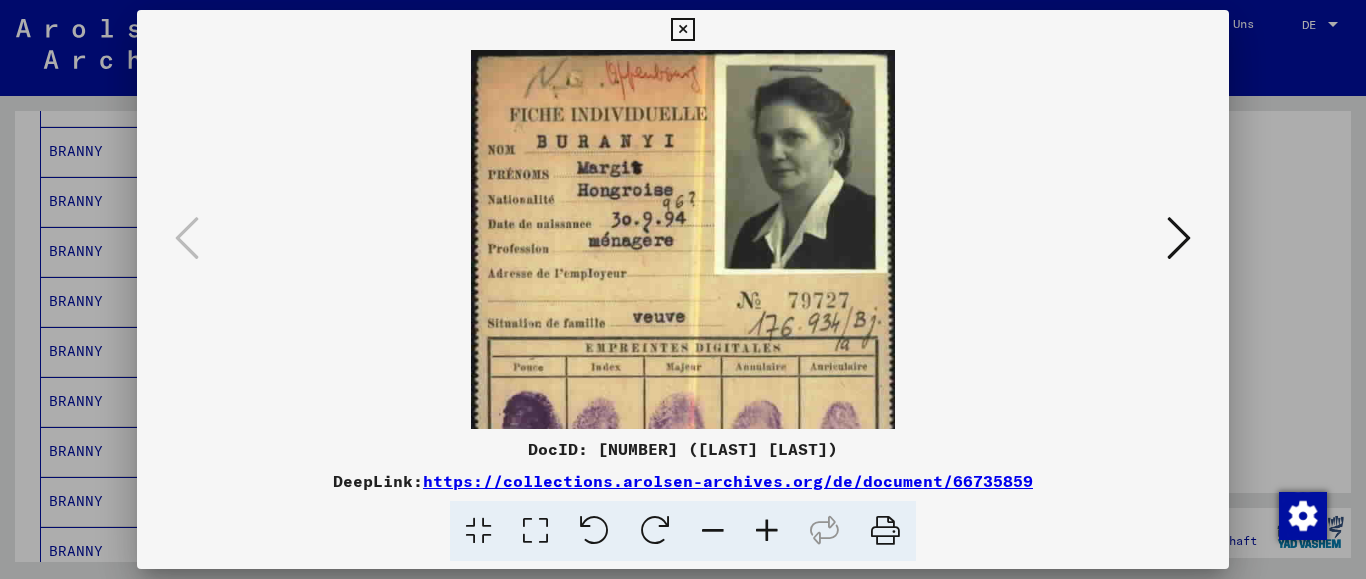 click at bounding box center [767, 531] 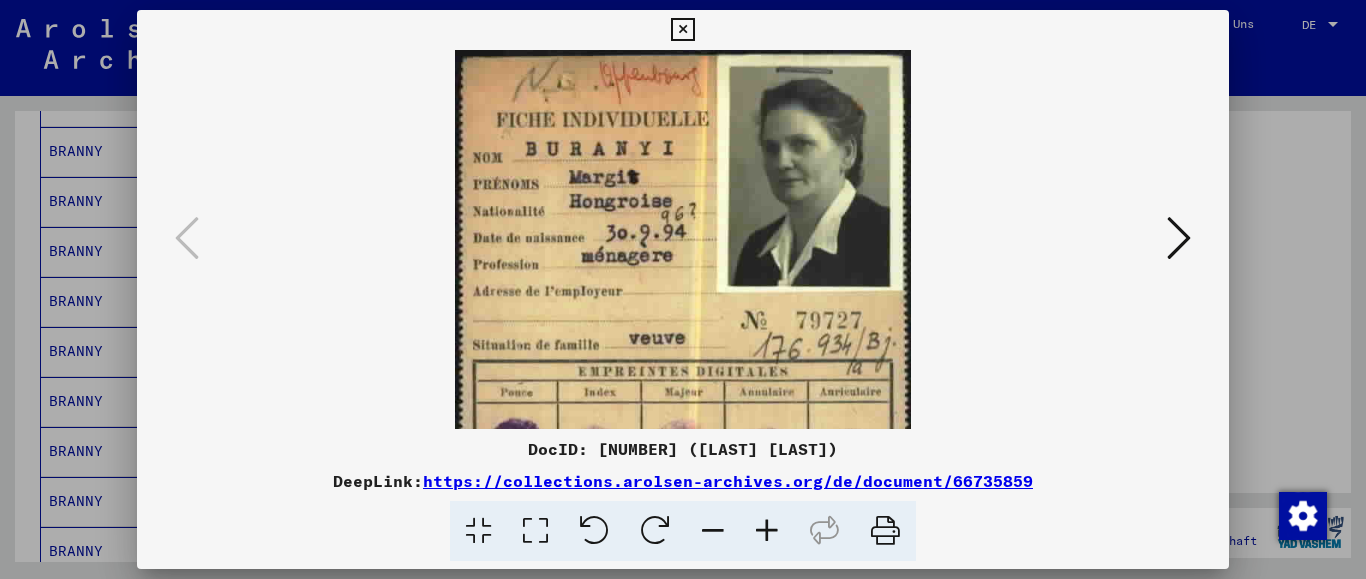 click at bounding box center (767, 531) 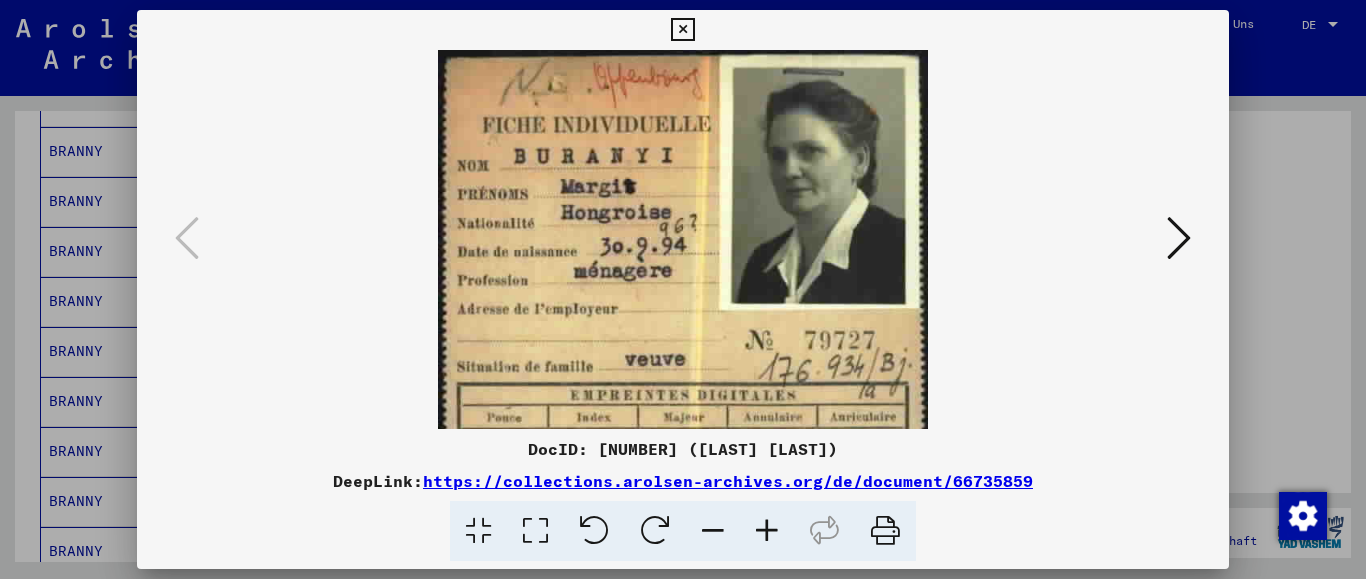 click at bounding box center (767, 531) 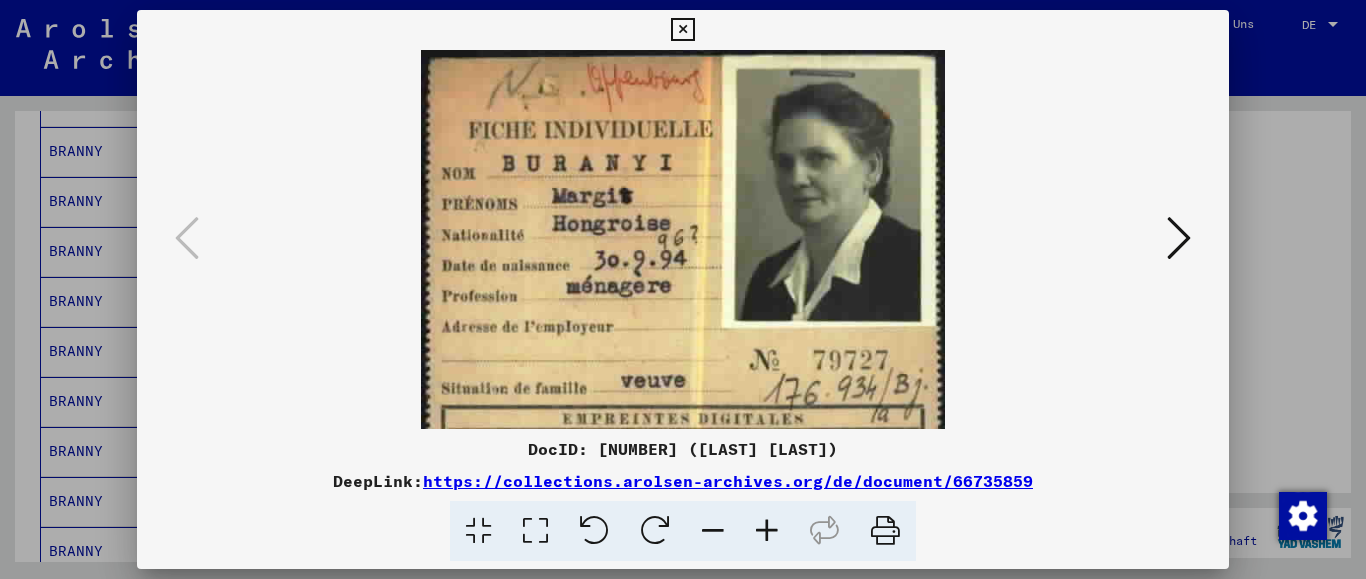click at bounding box center (767, 531) 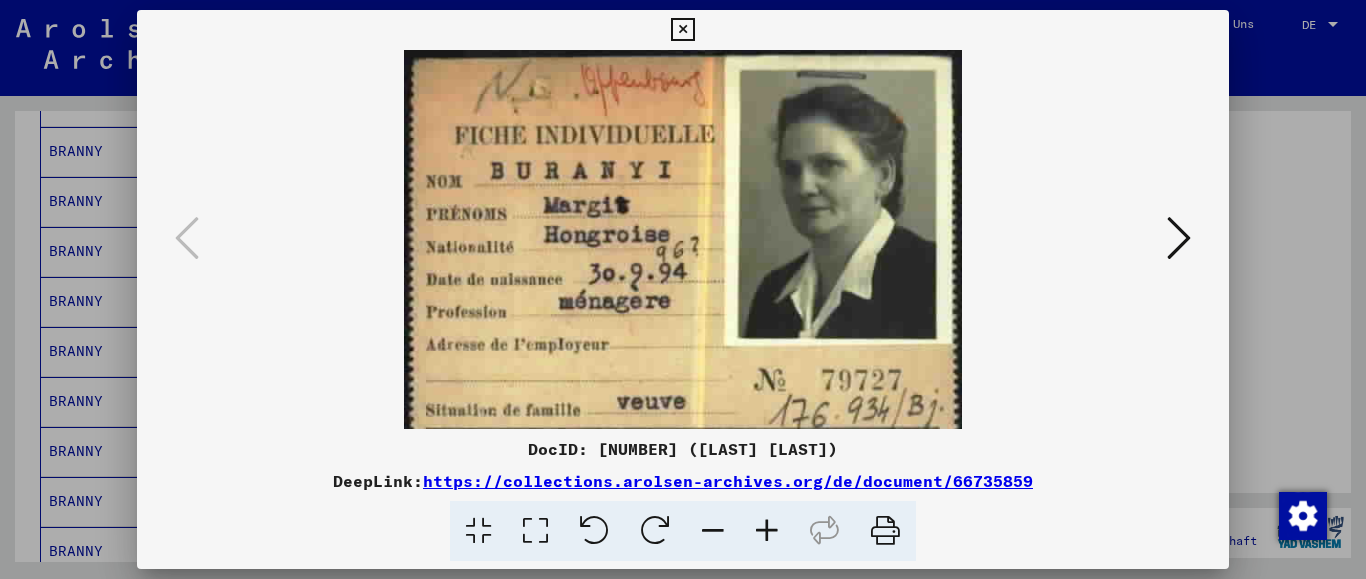 click at bounding box center [767, 531] 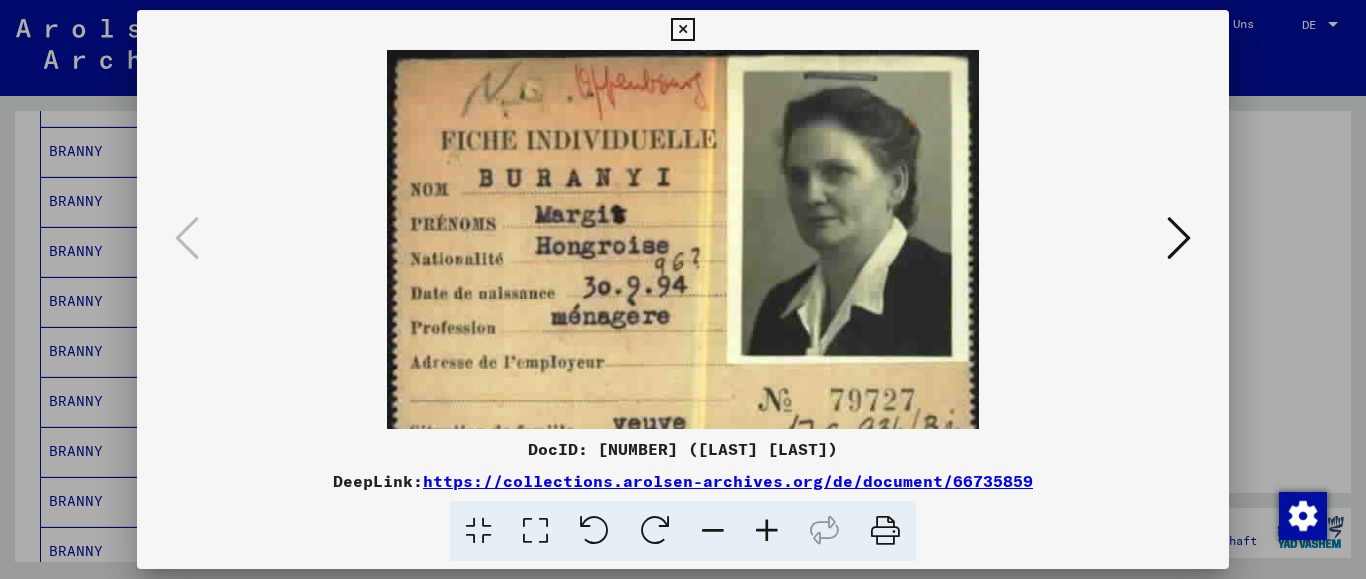 click at bounding box center [767, 531] 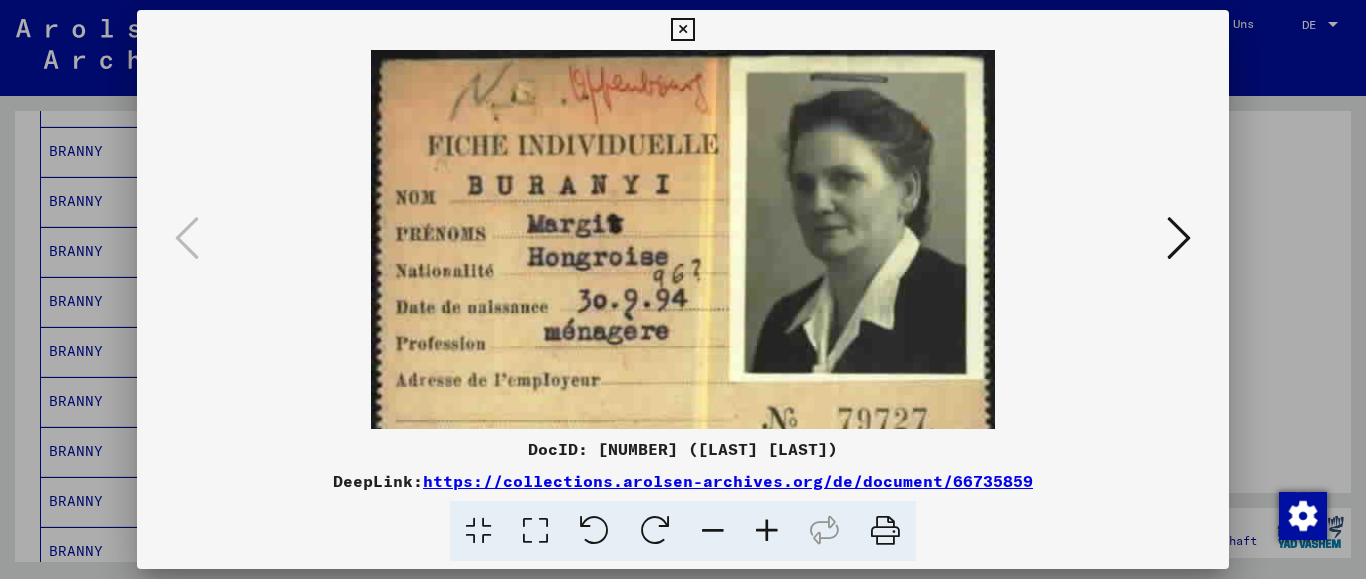 click at bounding box center (885, 531) 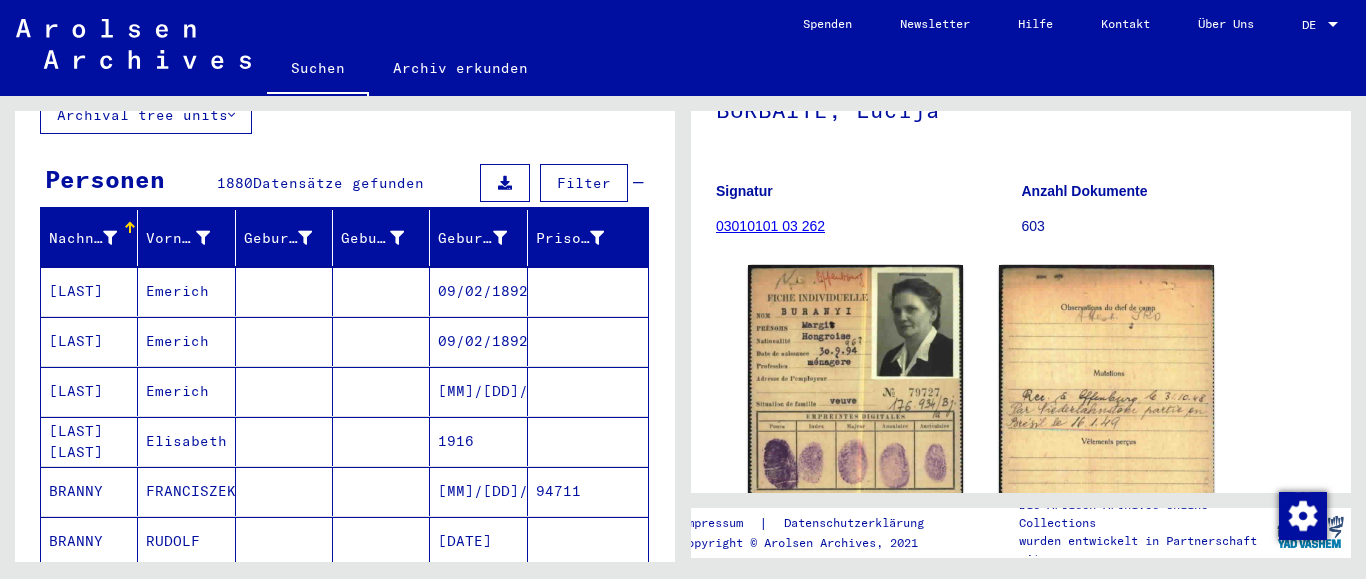 scroll, scrollTop: 0, scrollLeft: 0, axis: both 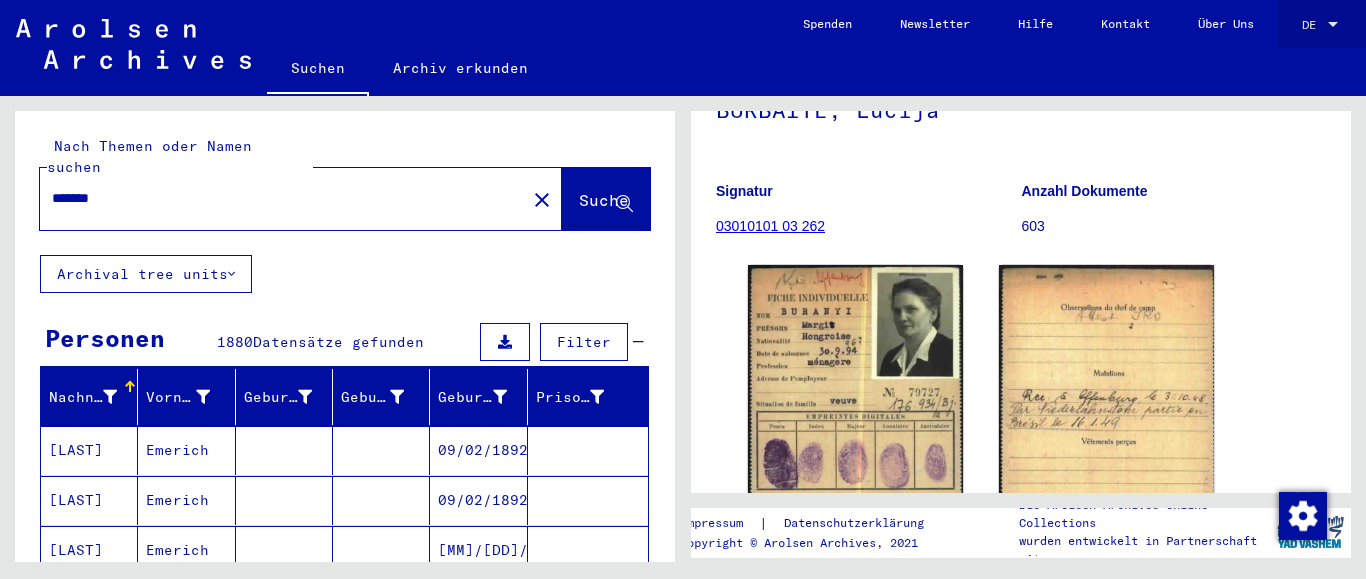 click on "DE" at bounding box center [1313, 25] 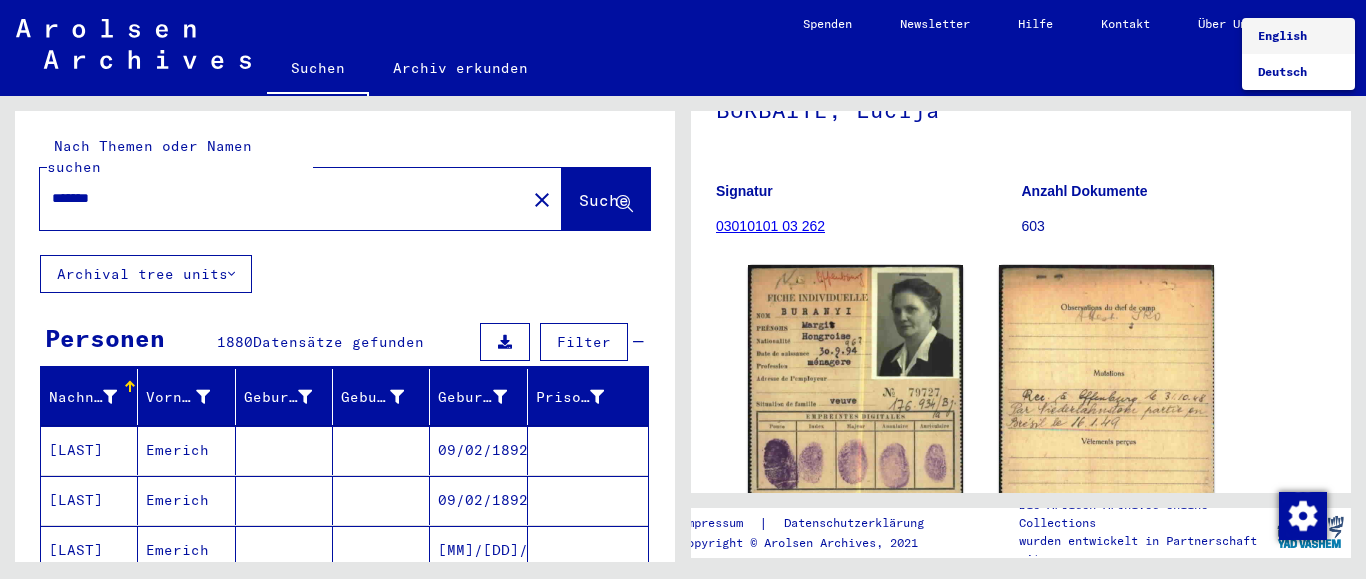 click on "English" at bounding box center [1282, 35] 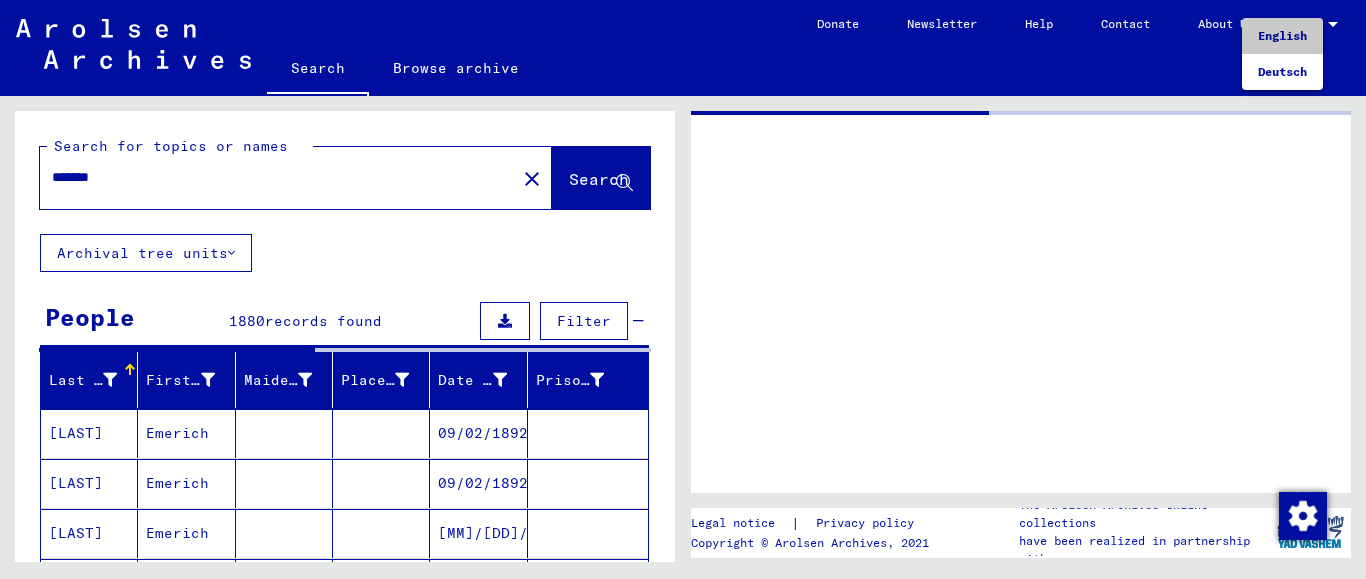 type on "********" 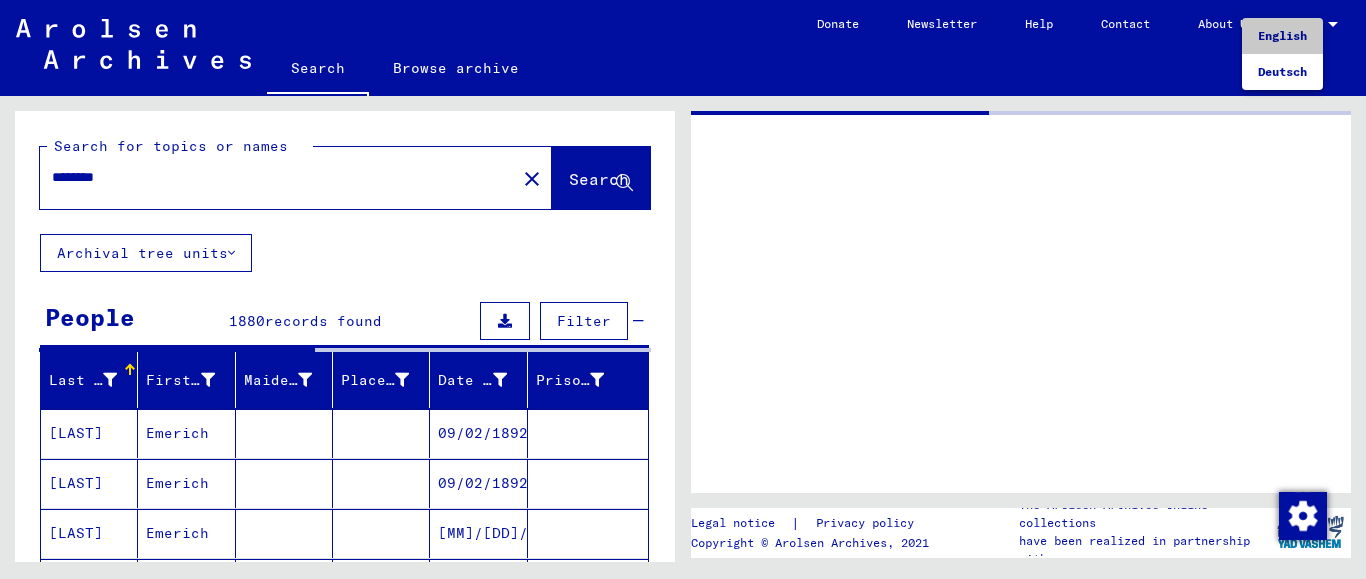 scroll, scrollTop: 0, scrollLeft: 0, axis: both 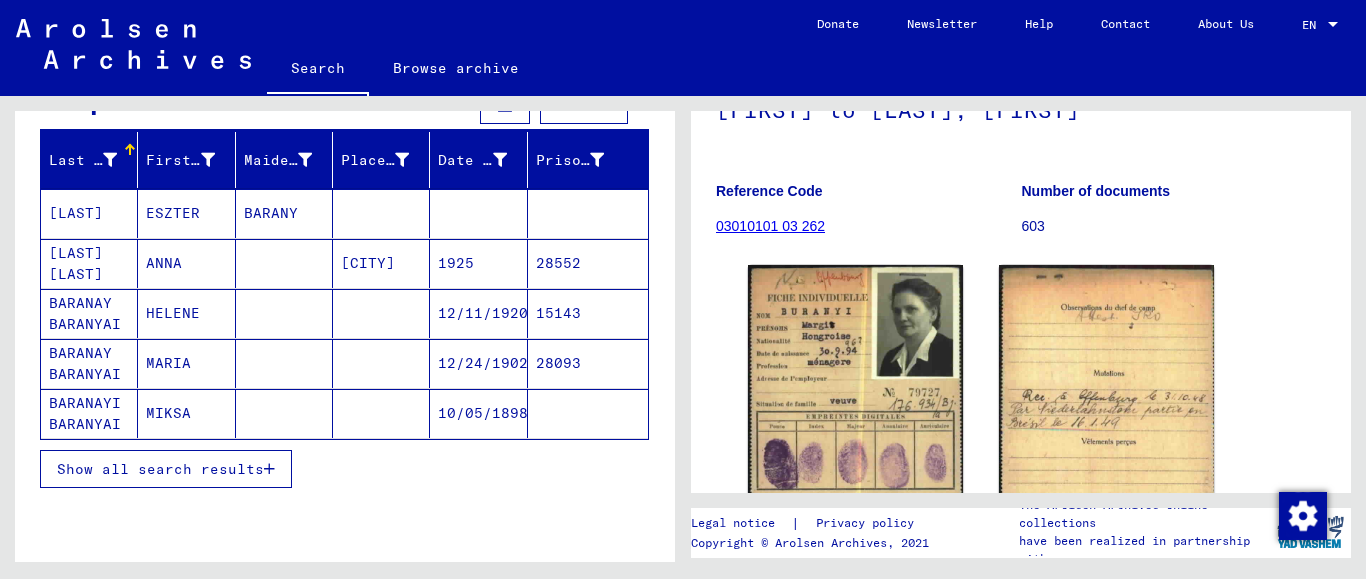 click on "Search" 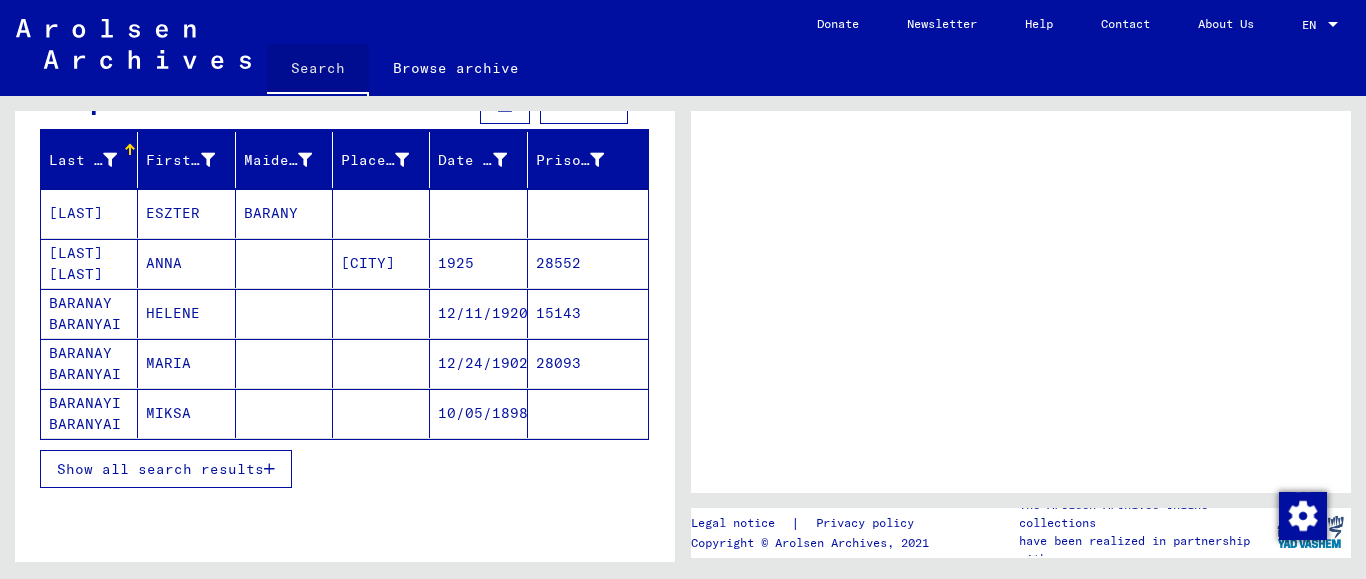 scroll, scrollTop: 0, scrollLeft: 0, axis: both 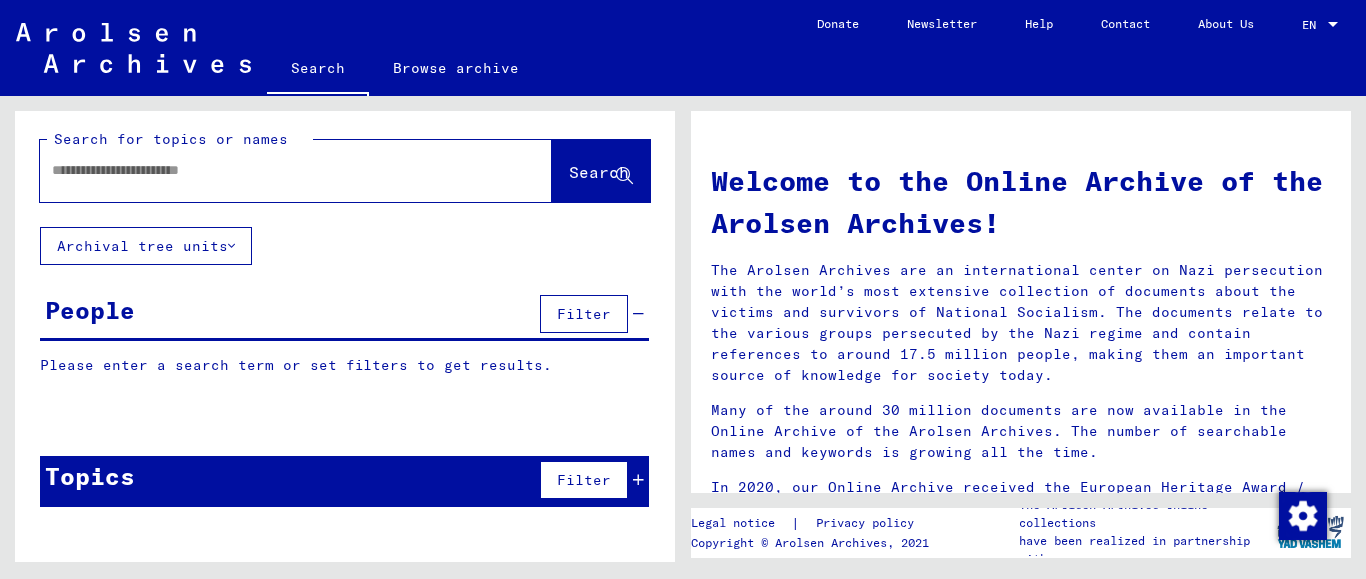 click at bounding box center [272, 170] 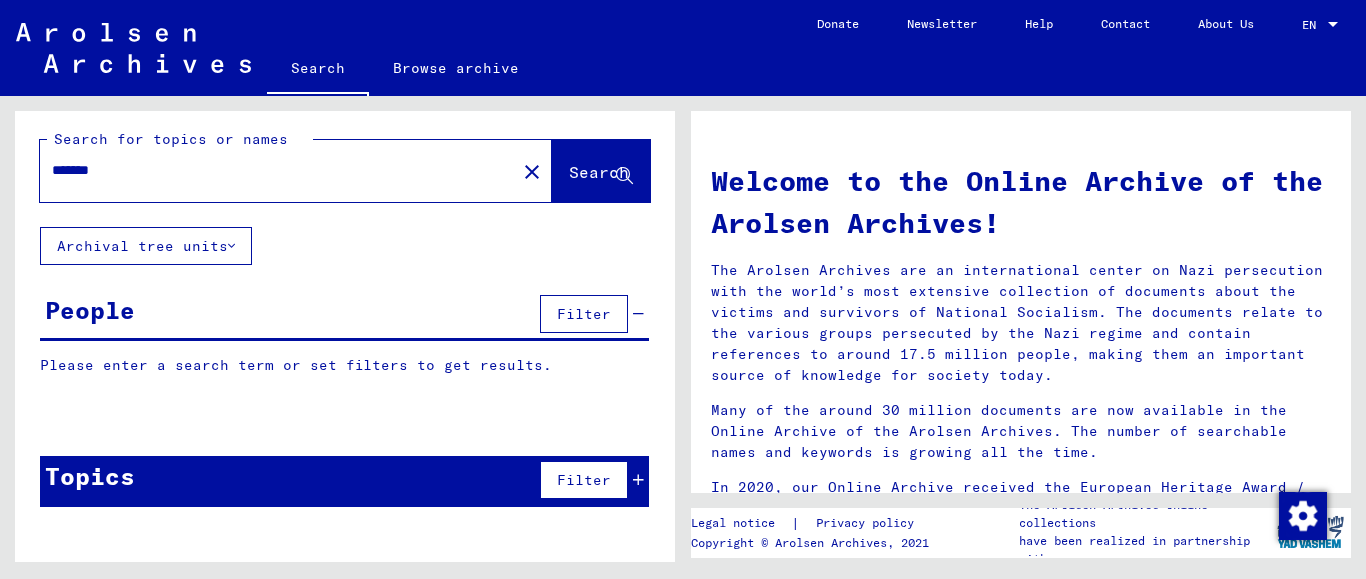 type on "*******" 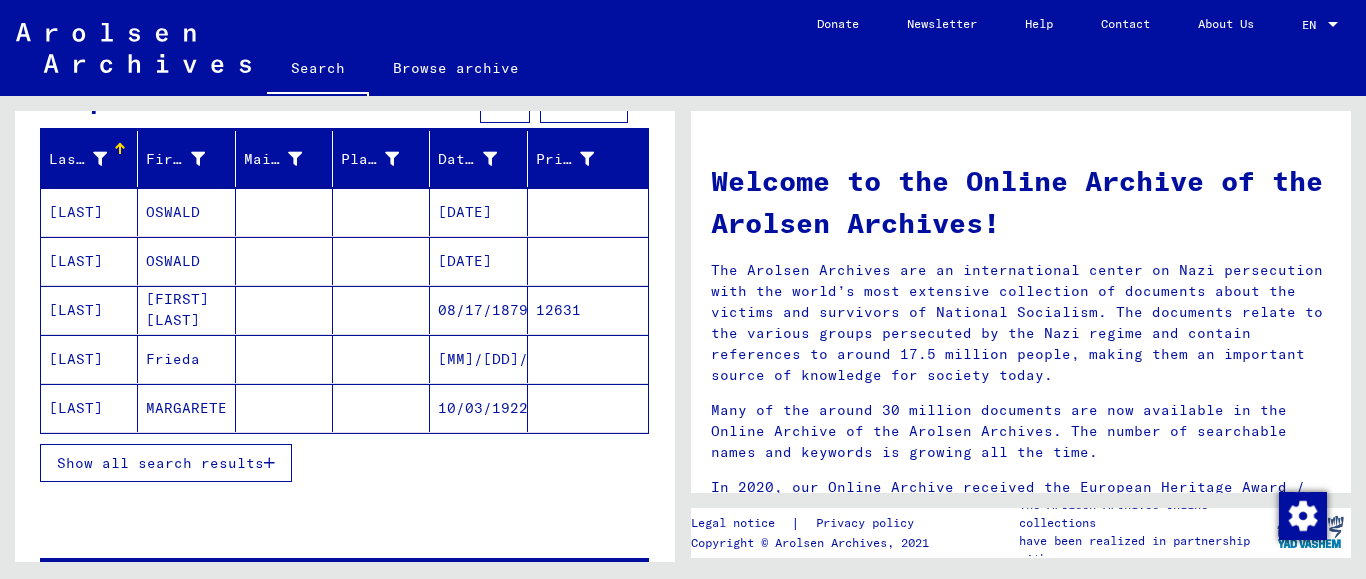 scroll, scrollTop: 216, scrollLeft: 0, axis: vertical 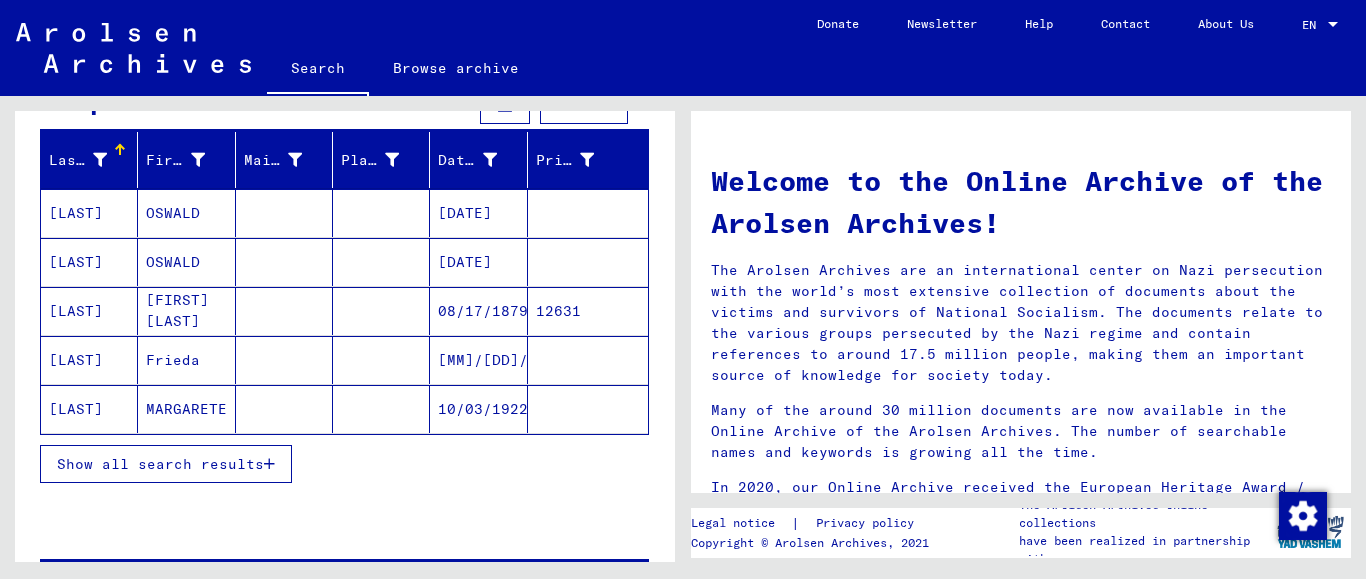click on "MARGARETE" 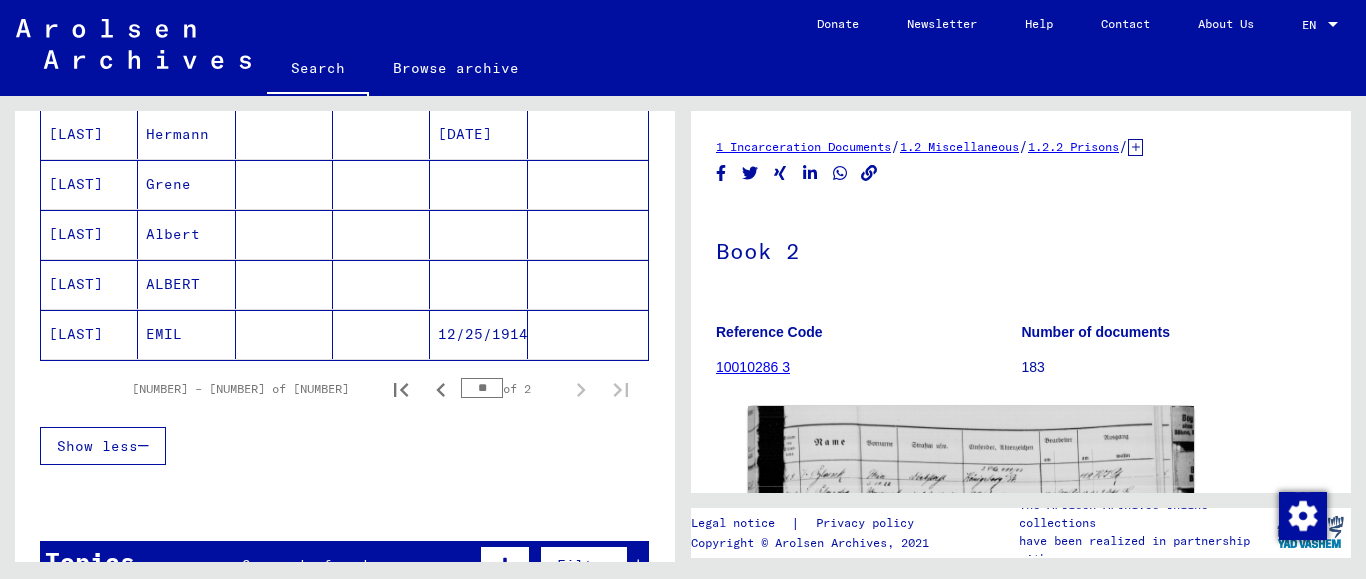 scroll, scrollTop: 1296, scrollLeft: 0, axis: vertical 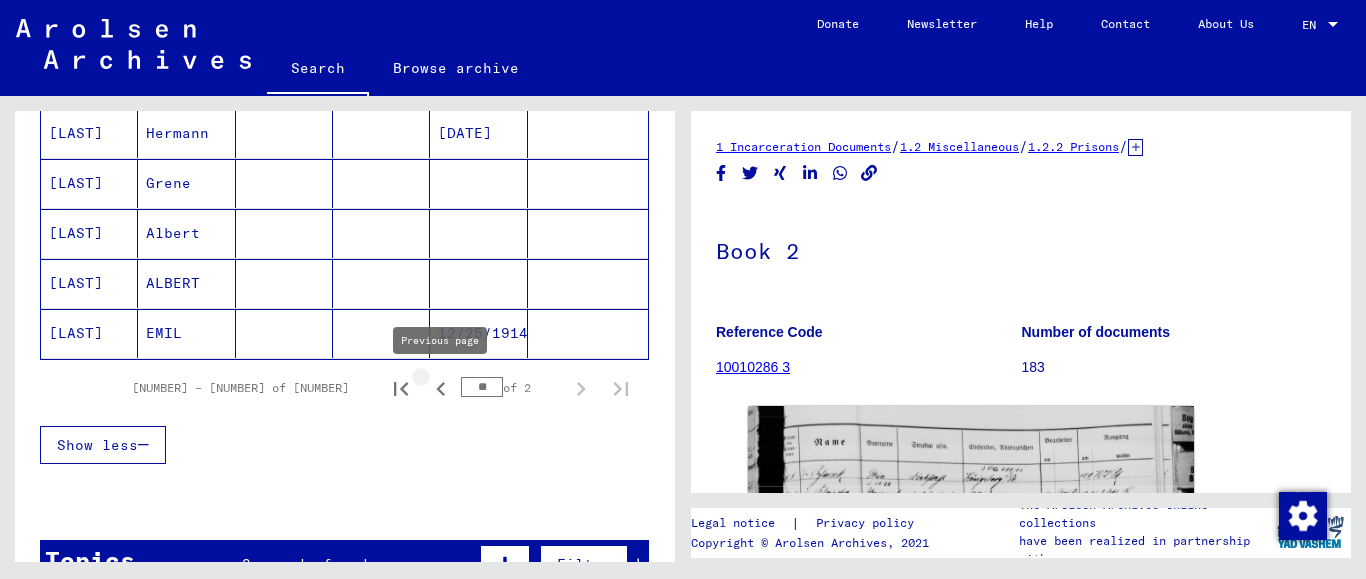 click 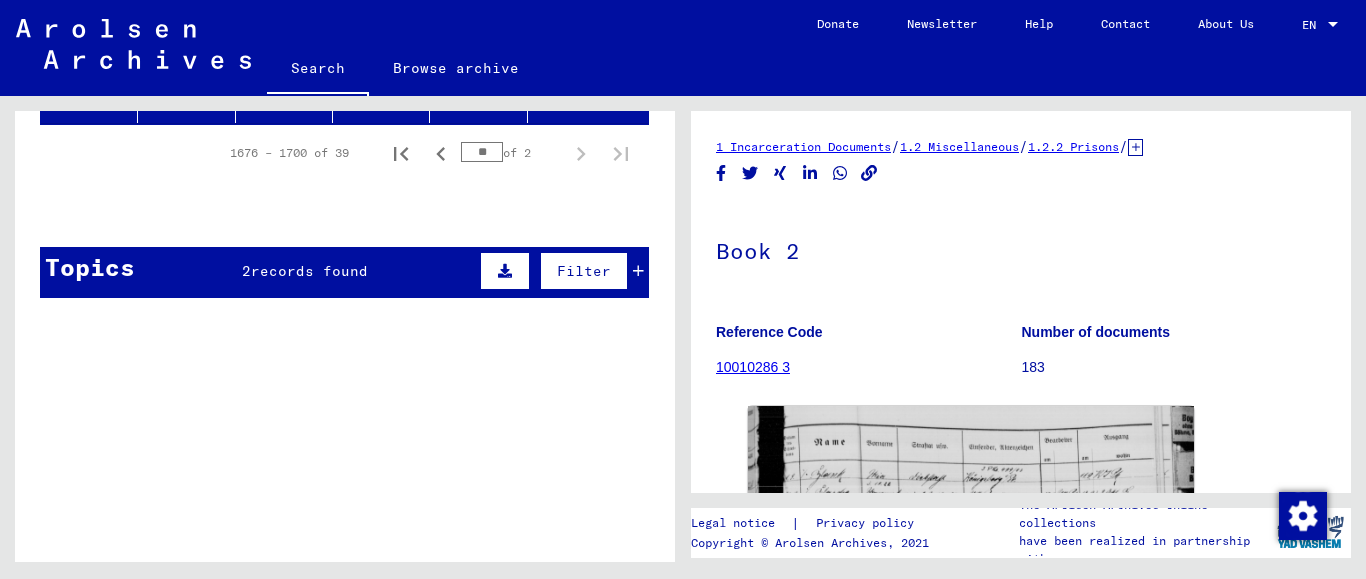 scroll, scrollTop: 0, scrollLeft: 0, axis: both 